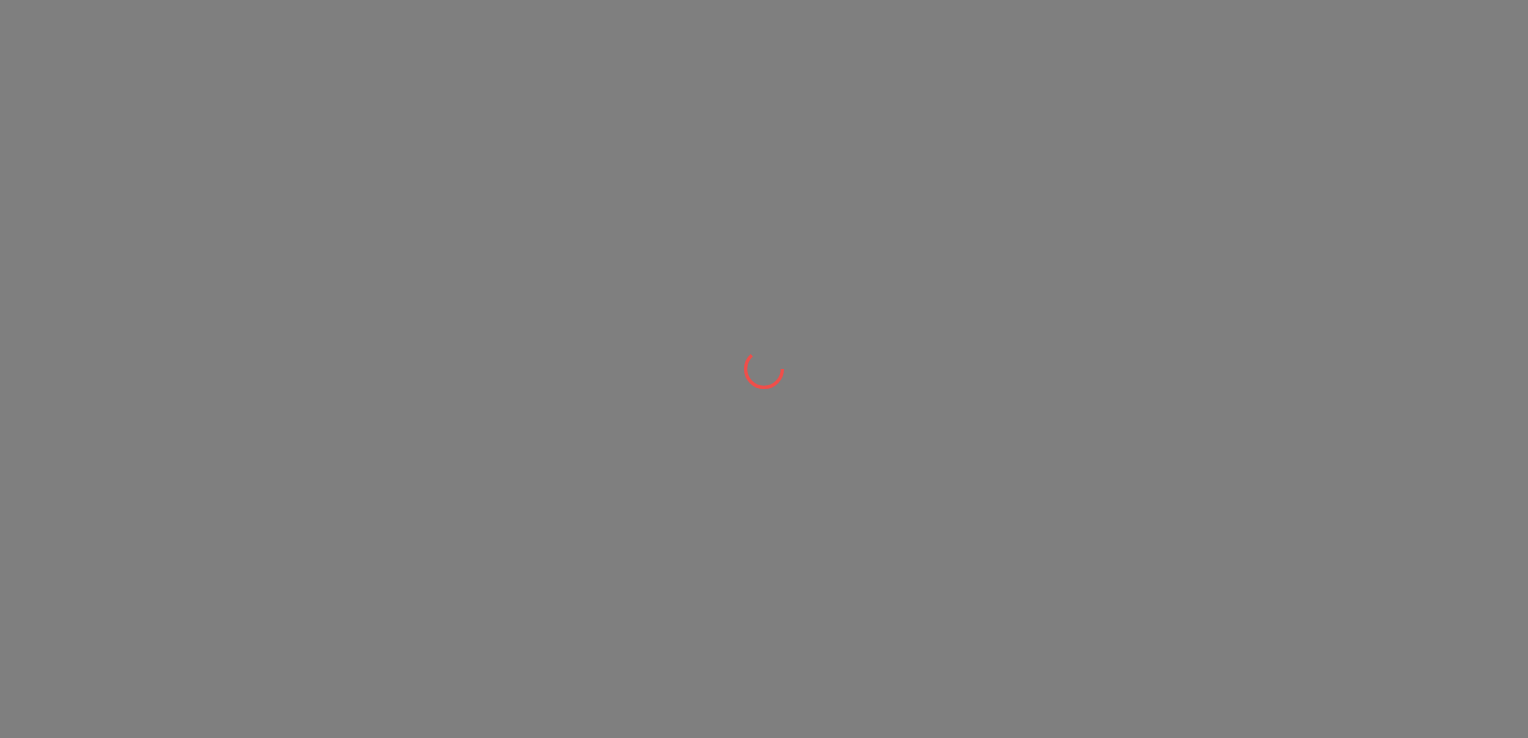 scroll, scrollTop: 0, scrollLeft: 0, axis: both 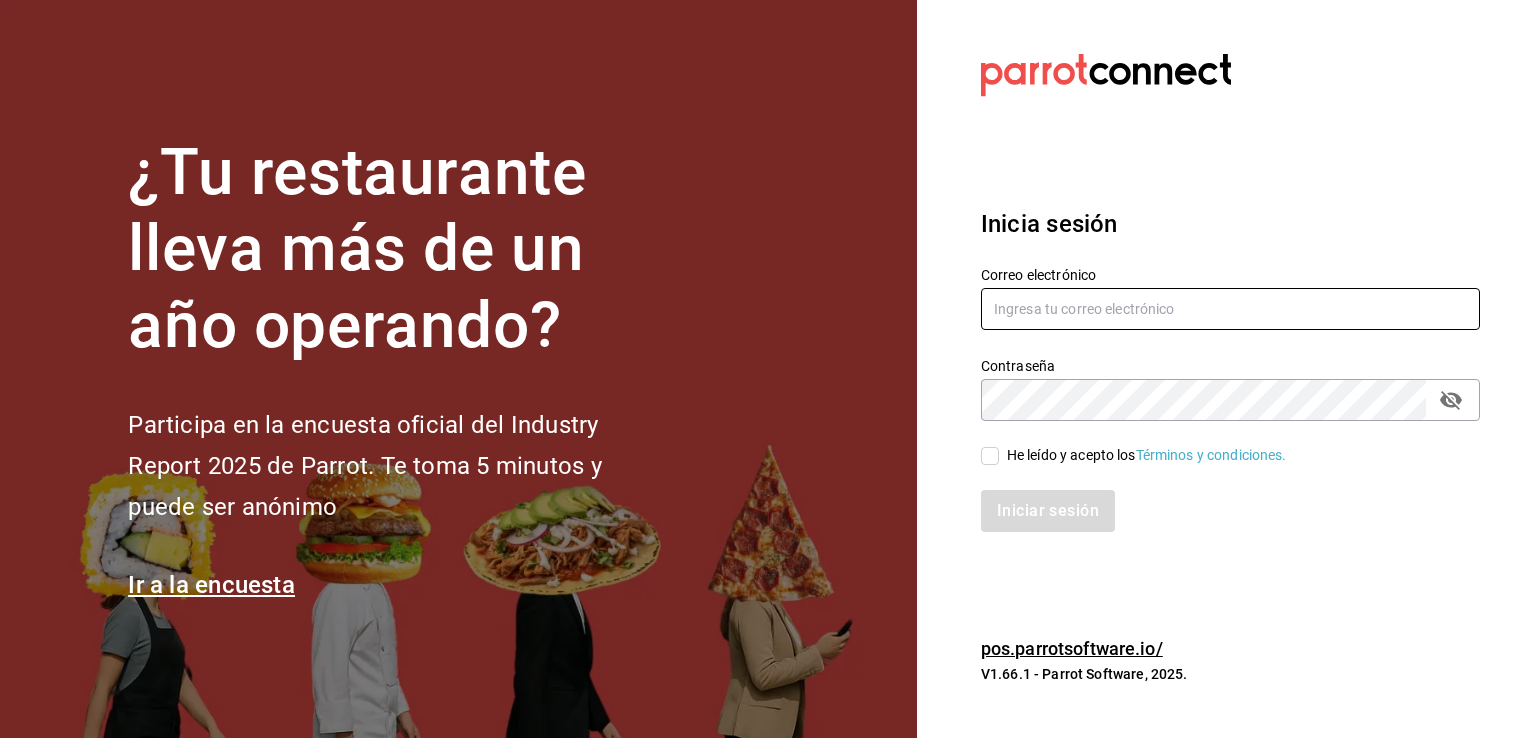 type on "[EMAIL]" 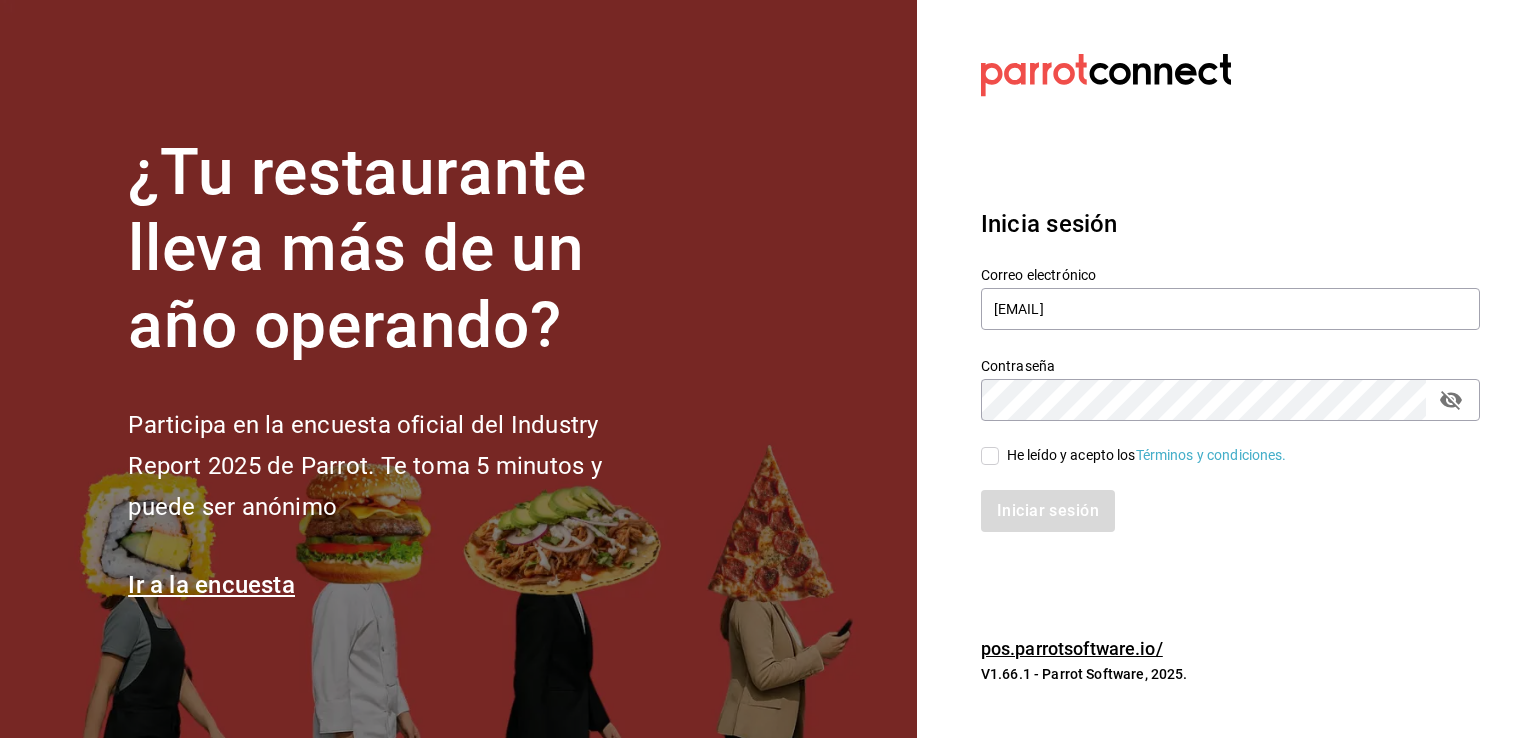 click on "Contraseña" at bounding box center [1230, 365] 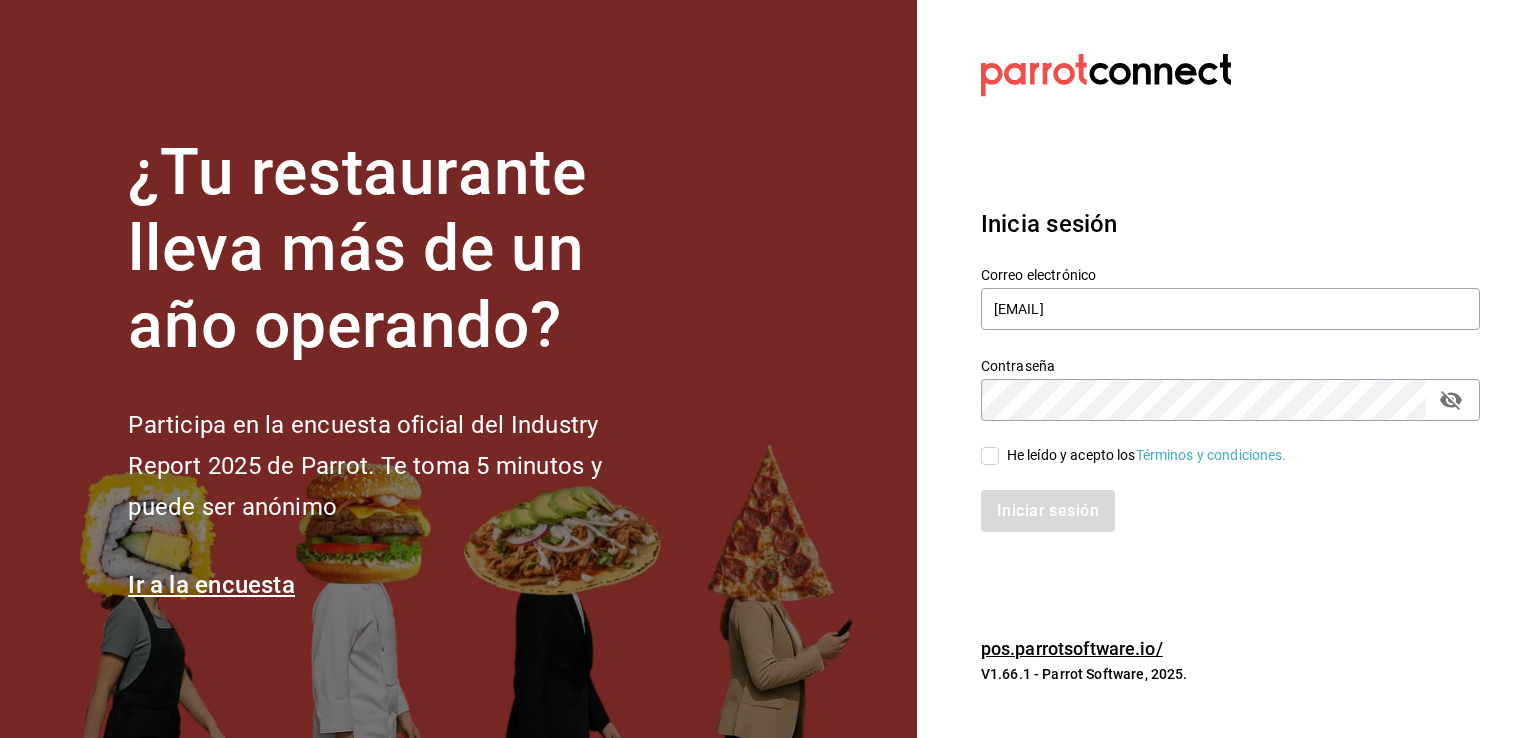 click on "He leído y acepto los  Términos y condiciones." at bounding box center [1230, 456] 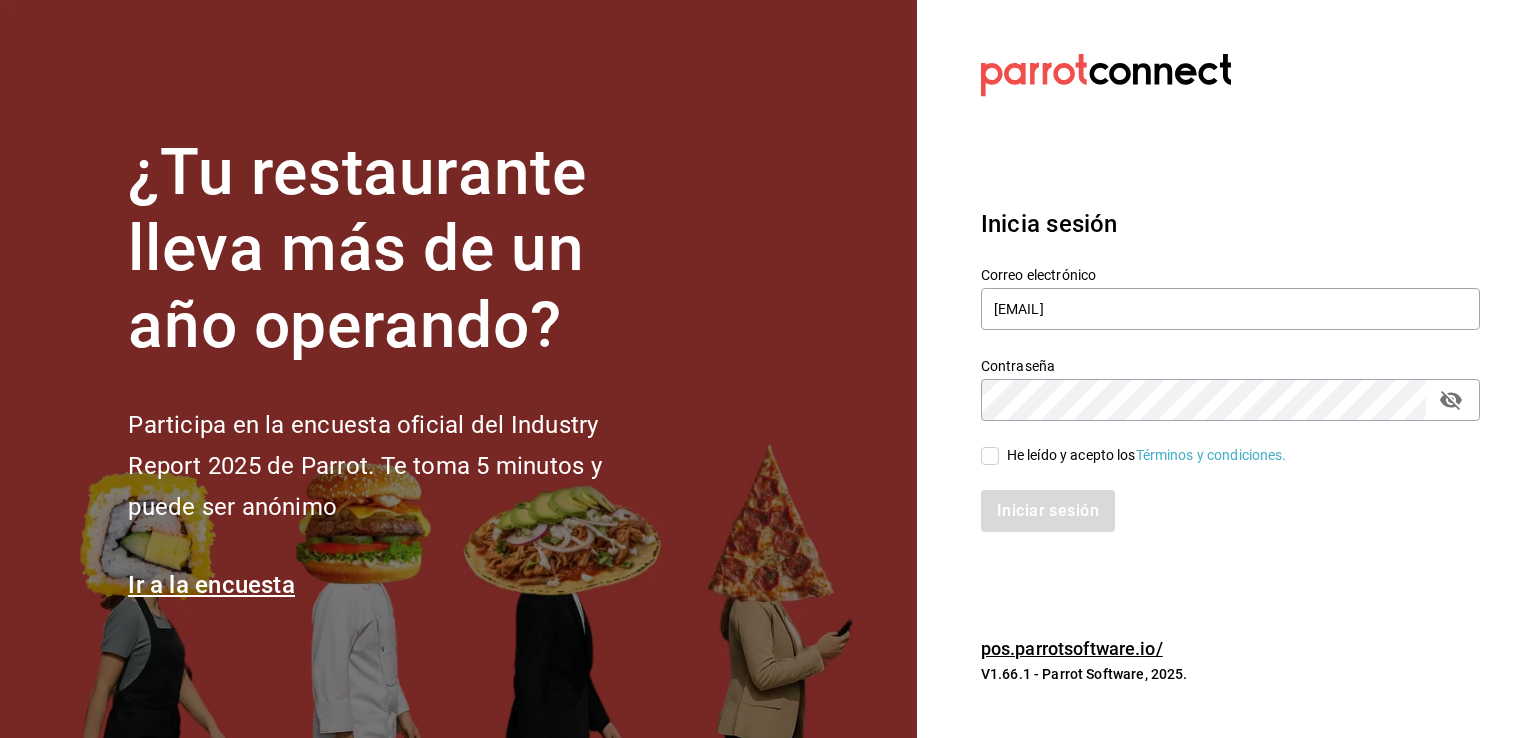 checkbox on "true" 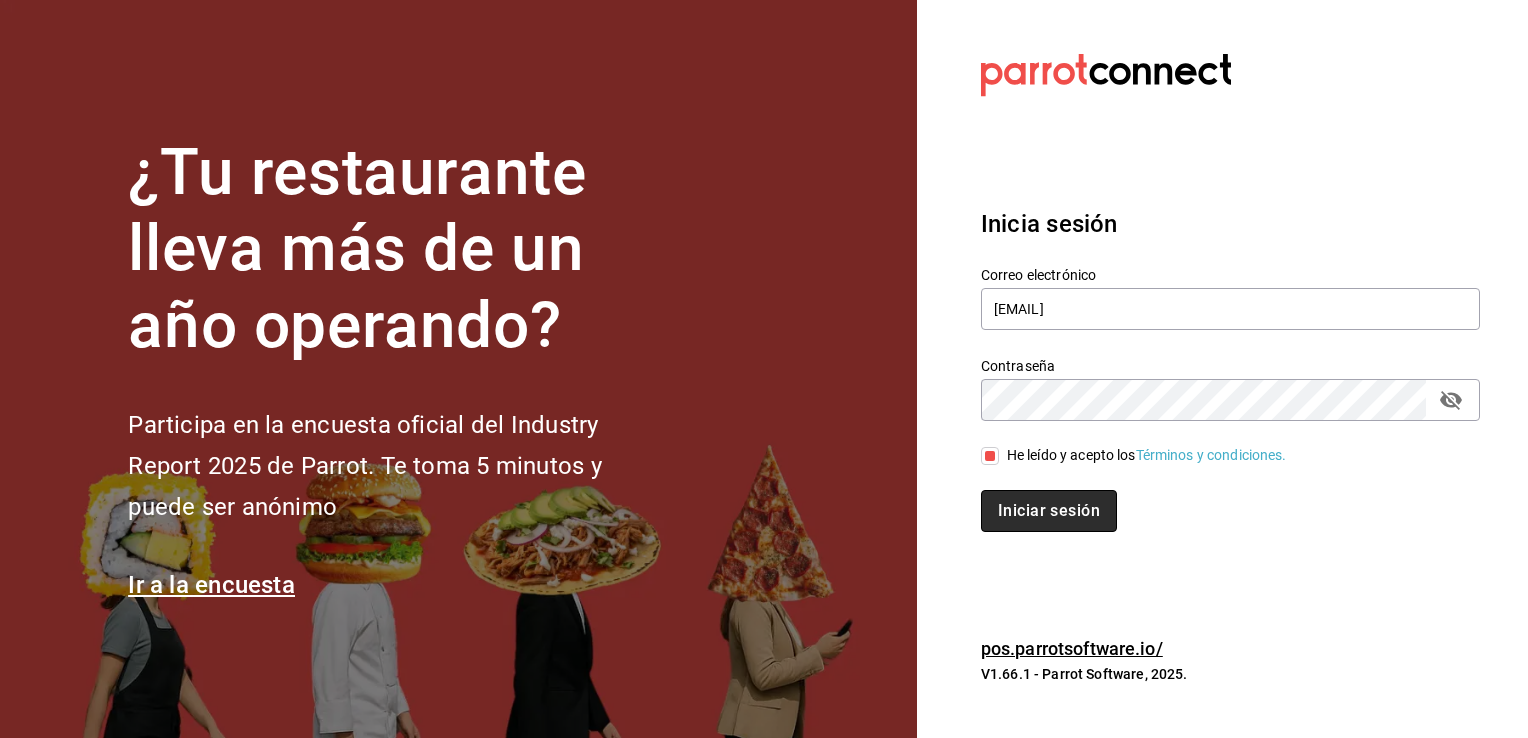click on "Iniciar sesión" at bounding box center (1049, 511) 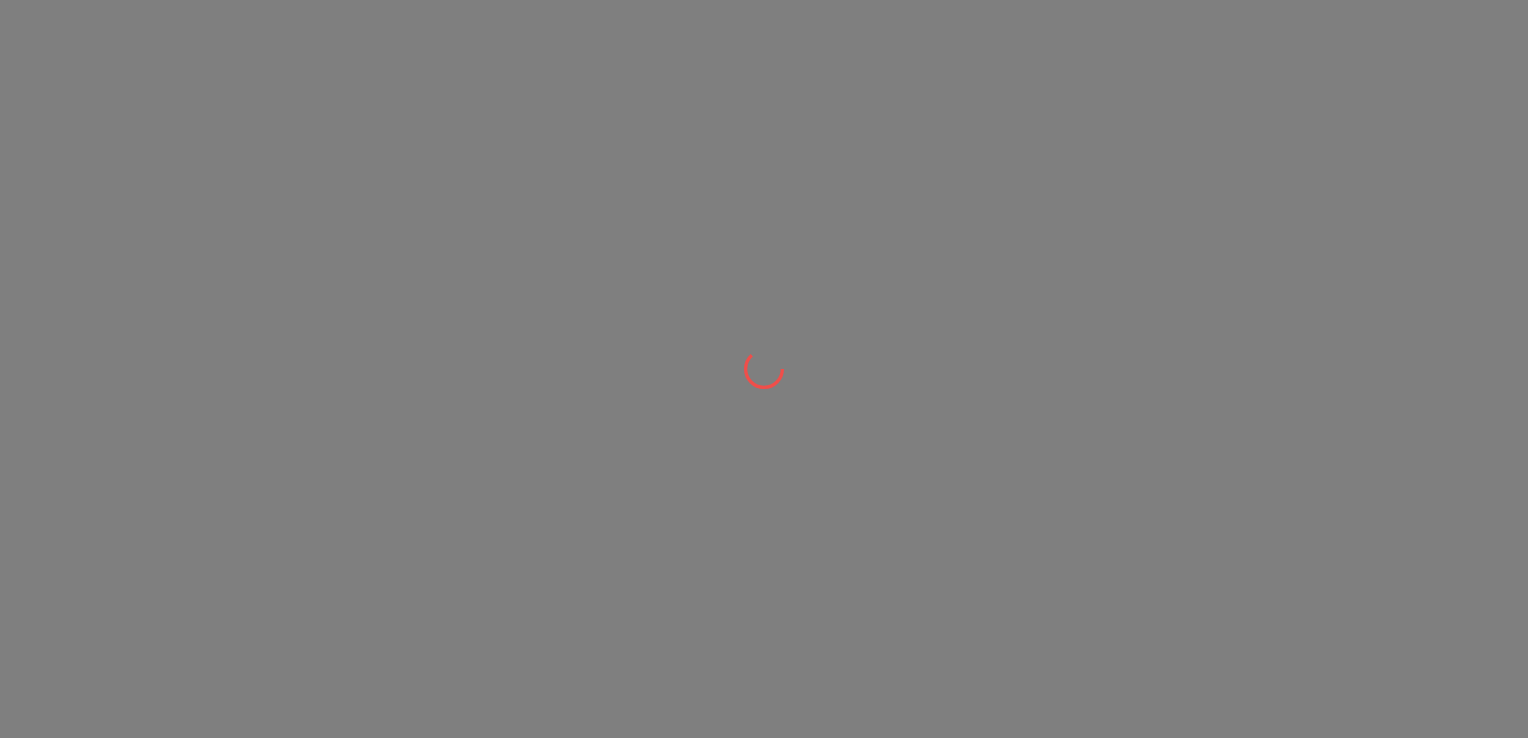 scroll, scrollTop: 0, scrollLeft: 0, axis: both 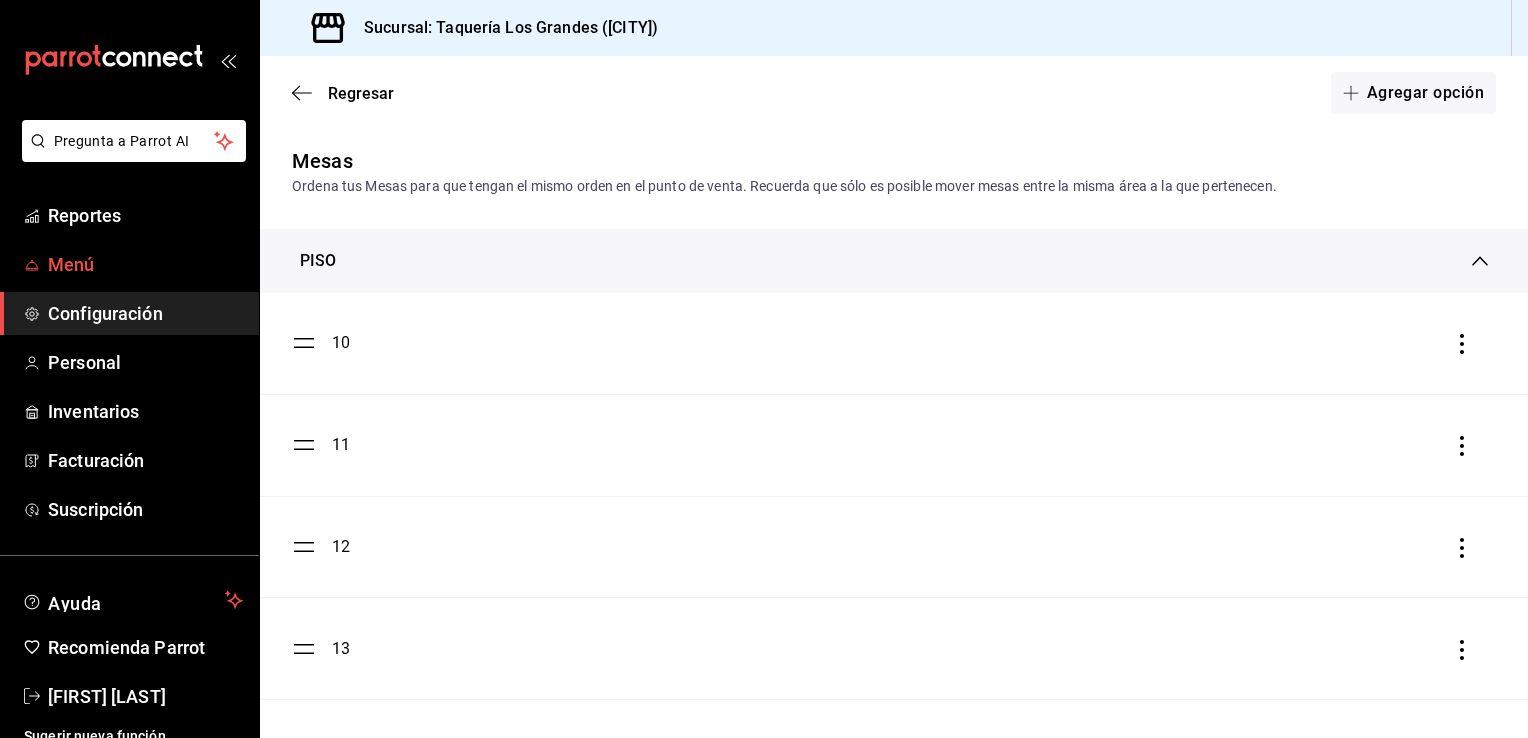 click on "Menú" at bounding box center (145, 264) 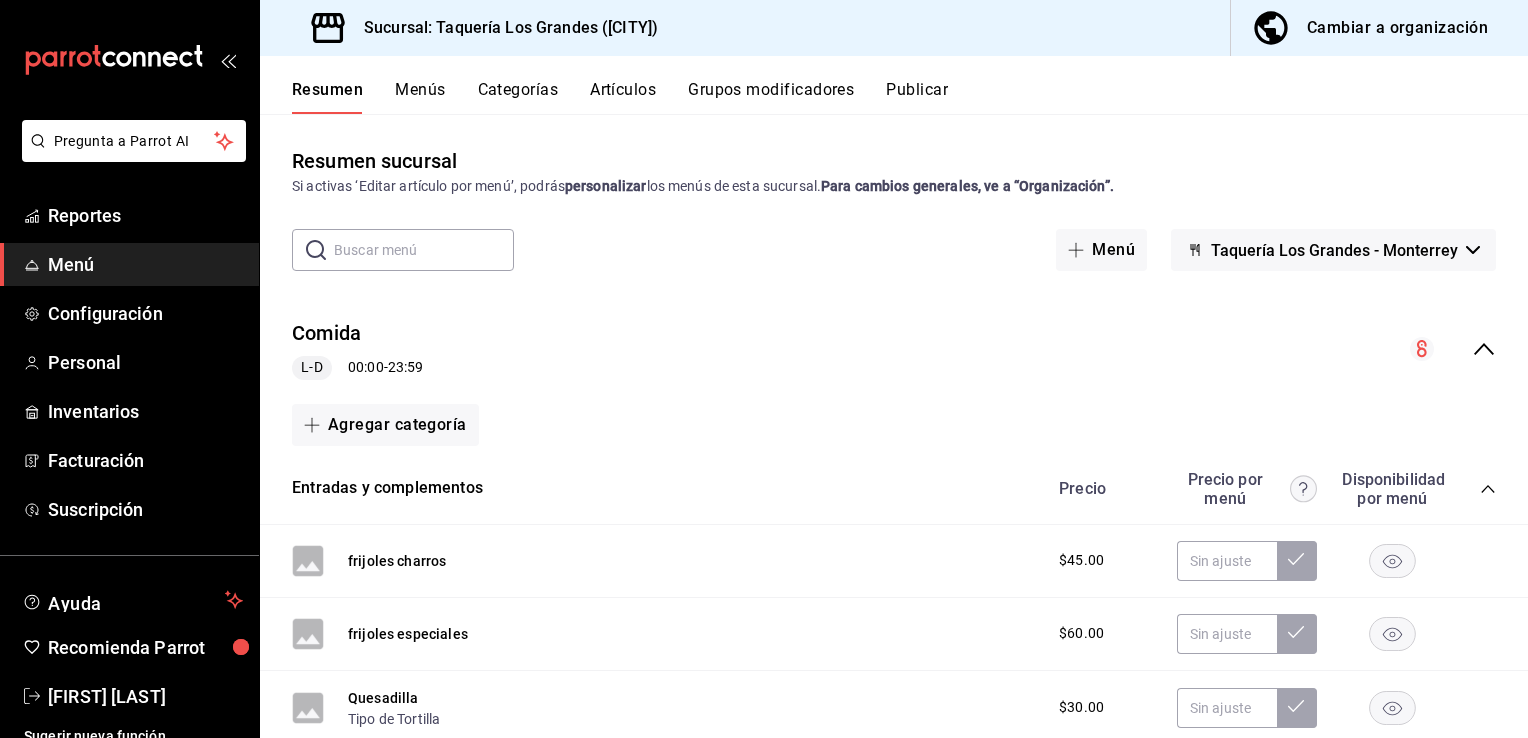 click on "Artículos" at bounding box center (623, 97) 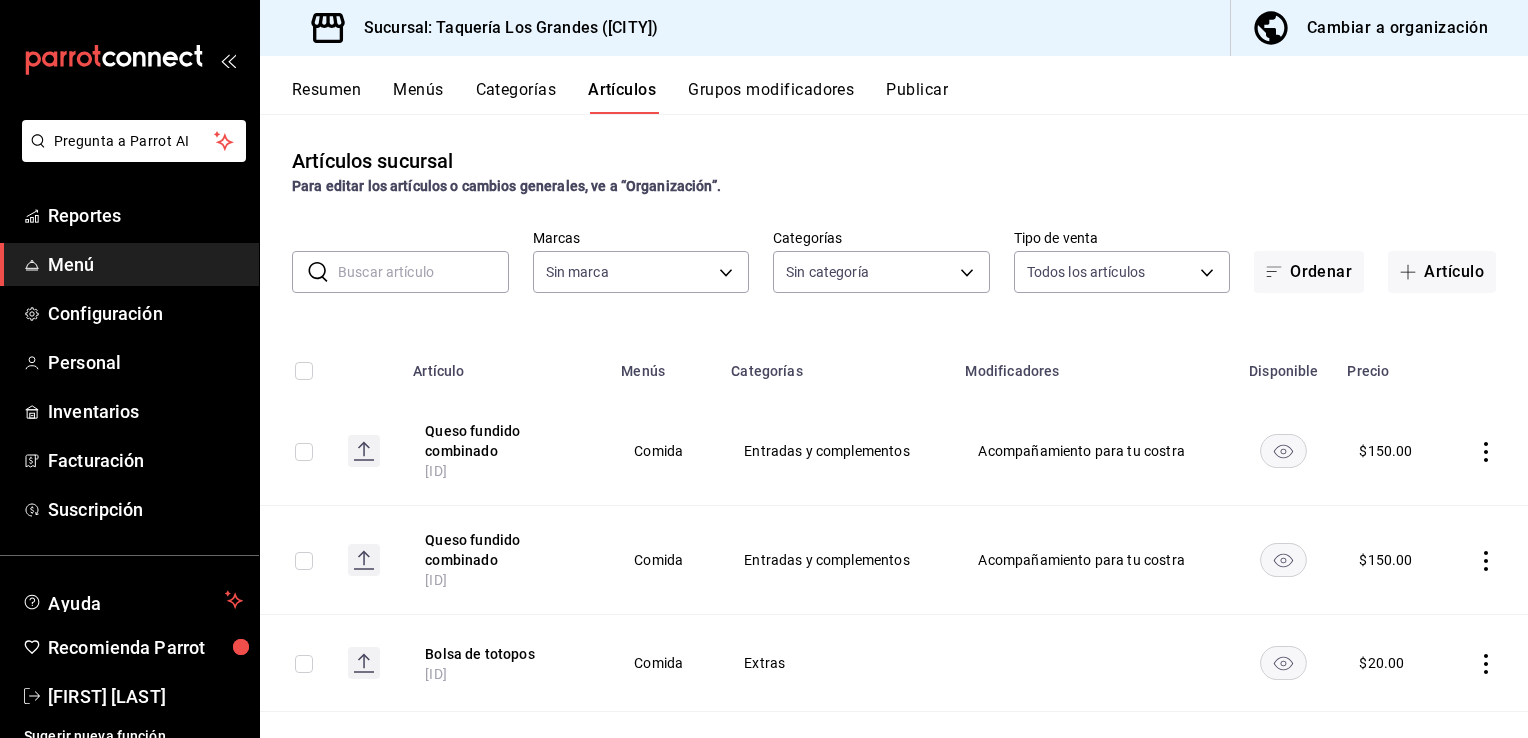 type on "[UUID]" 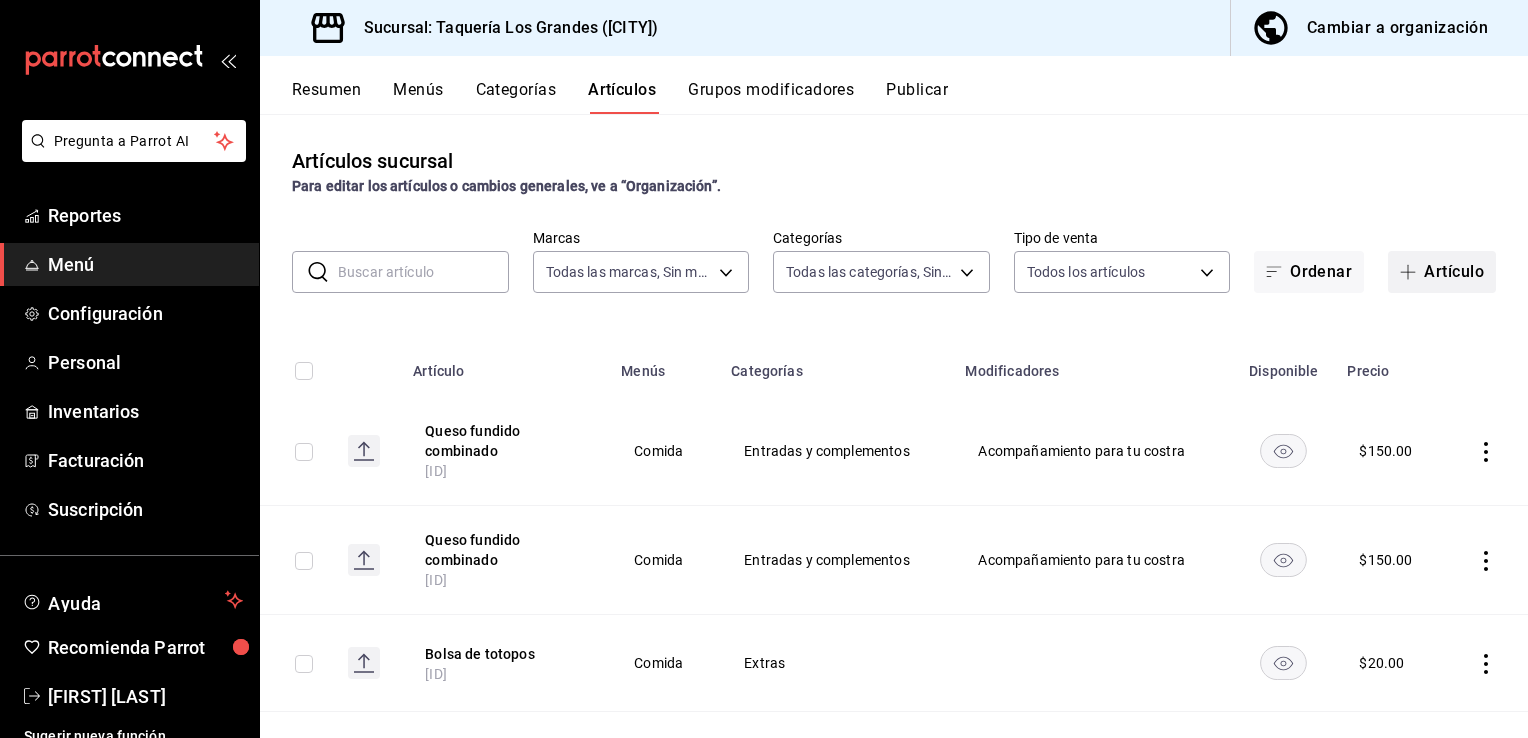 click on "Artículo" at bounding box center (1442, 272) 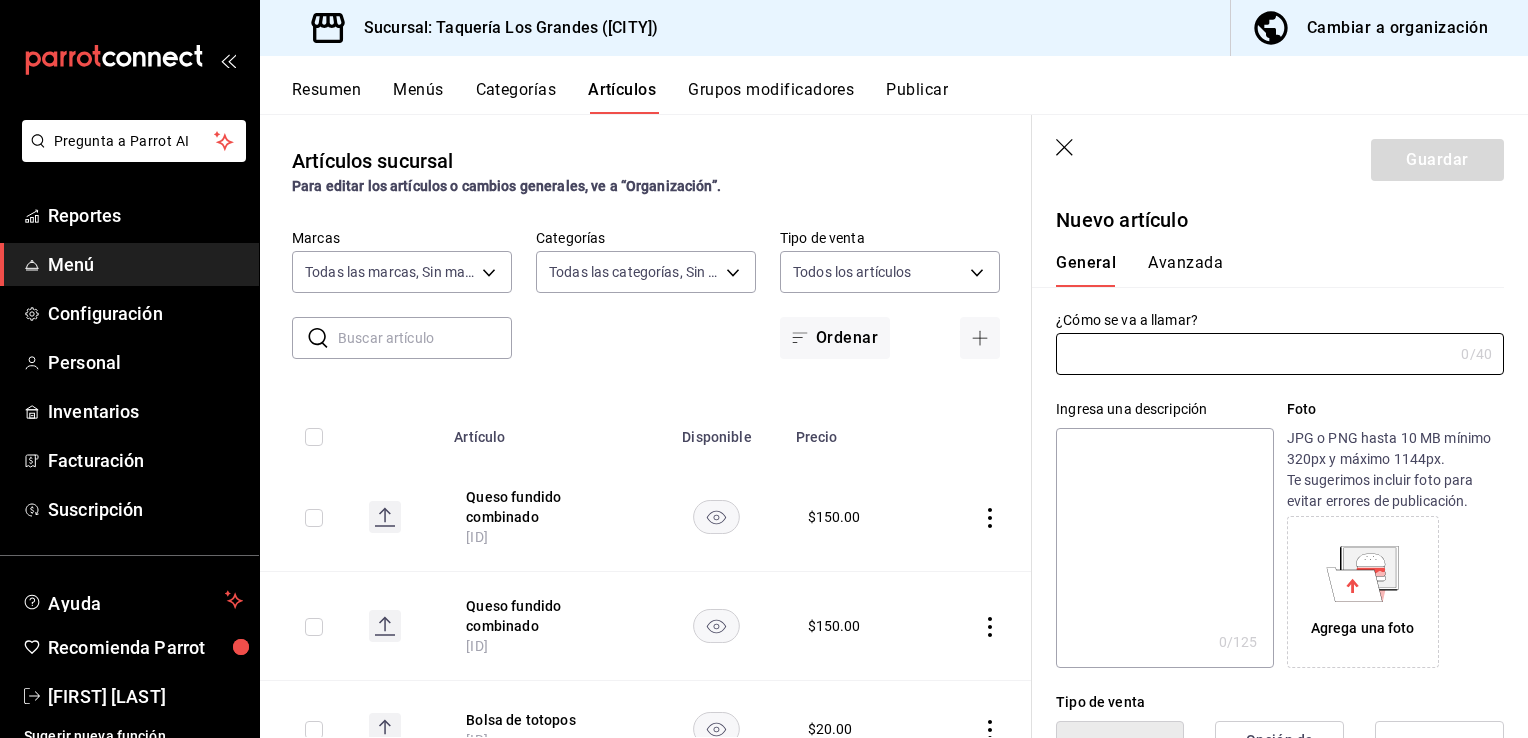 type on "[ID]" 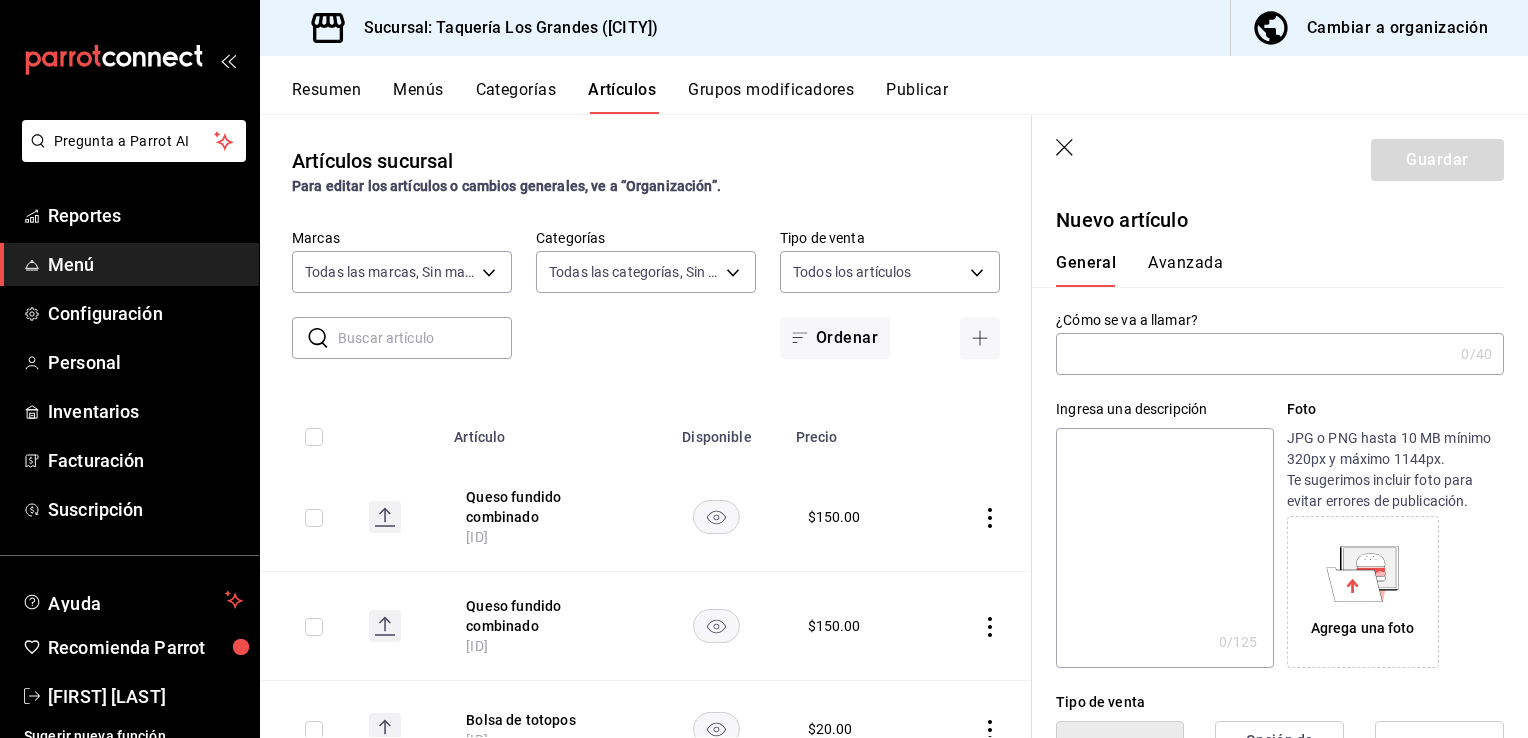 click at bounding box center [1254, 354] 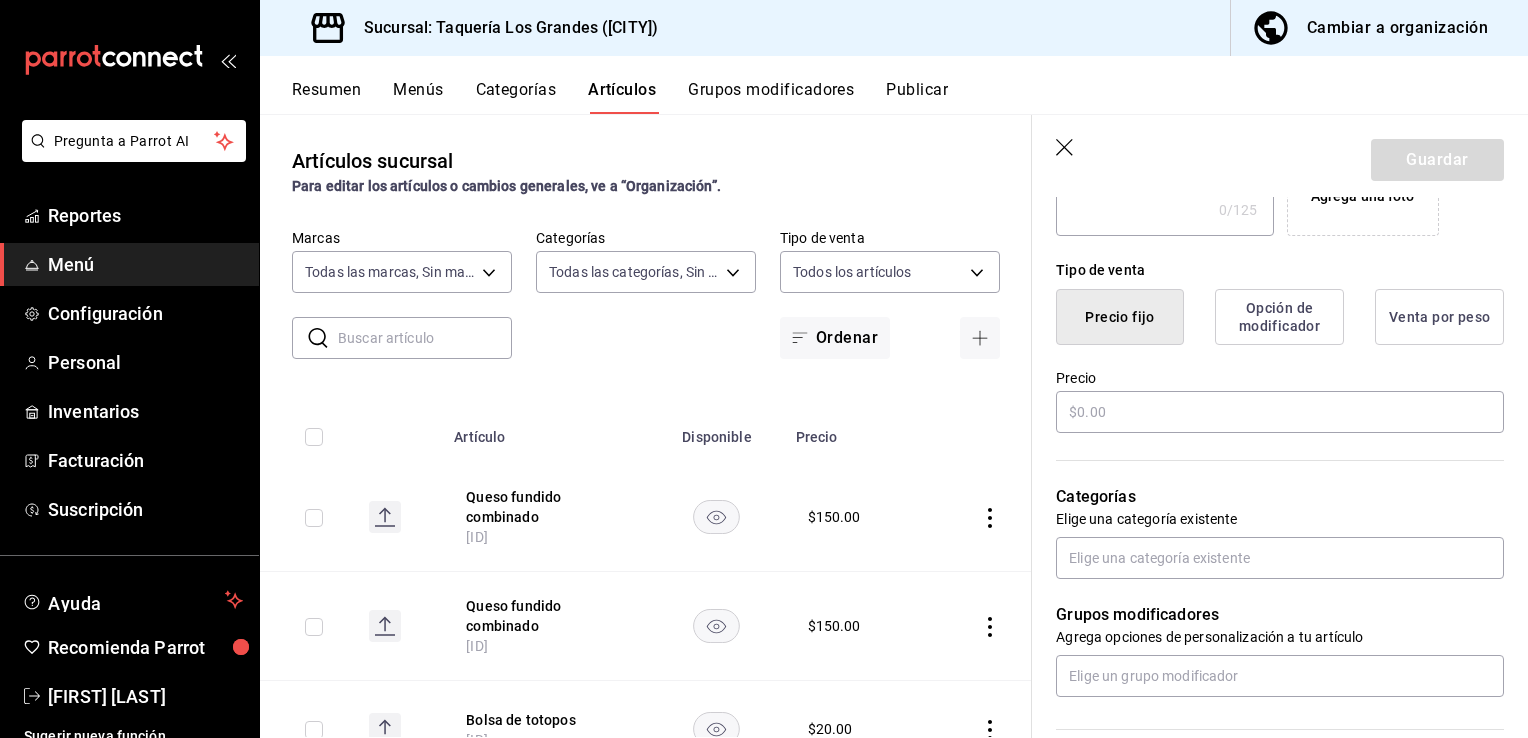 scroll, scrollTop: 452, scrollLeft: 0, axis: vertical 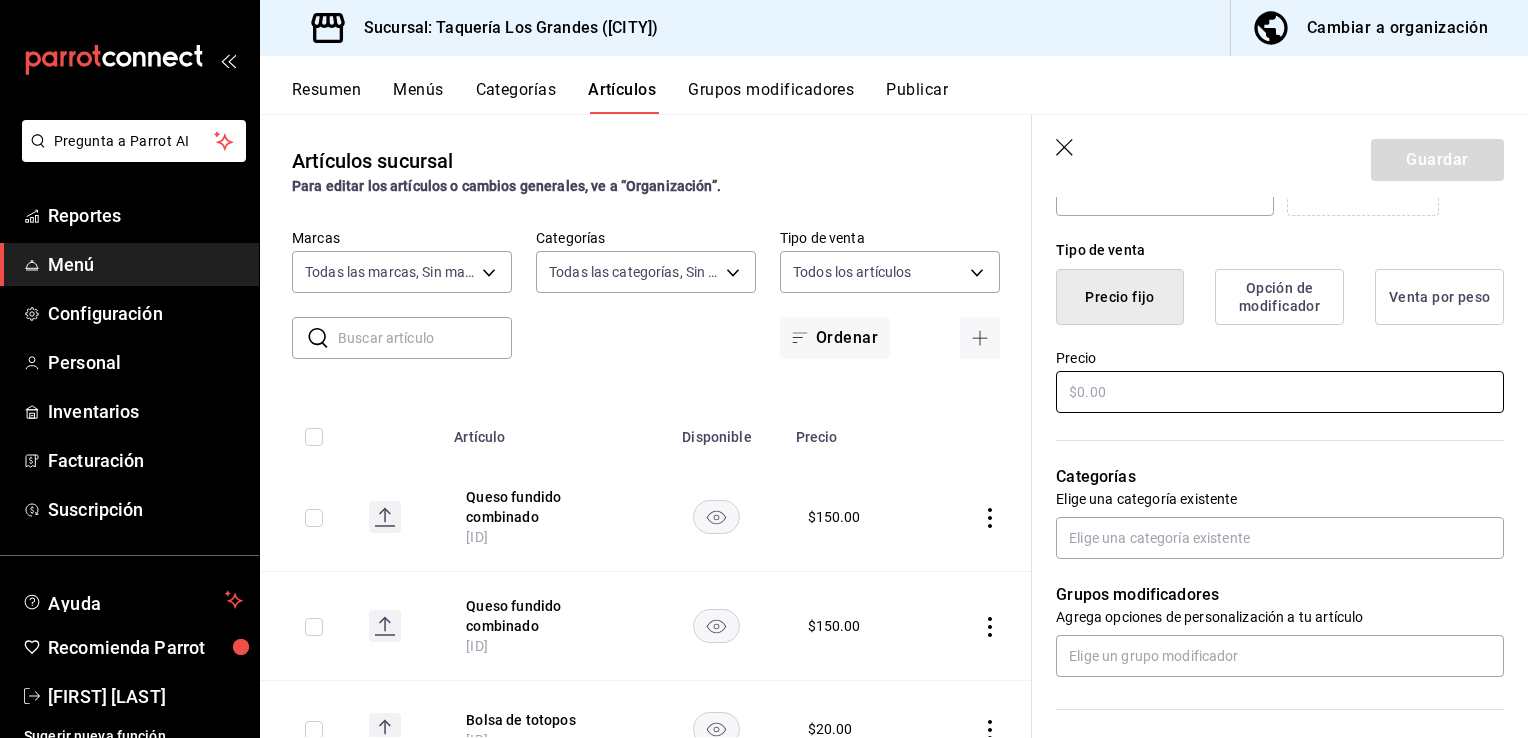 type on "Agua de tamarindo" 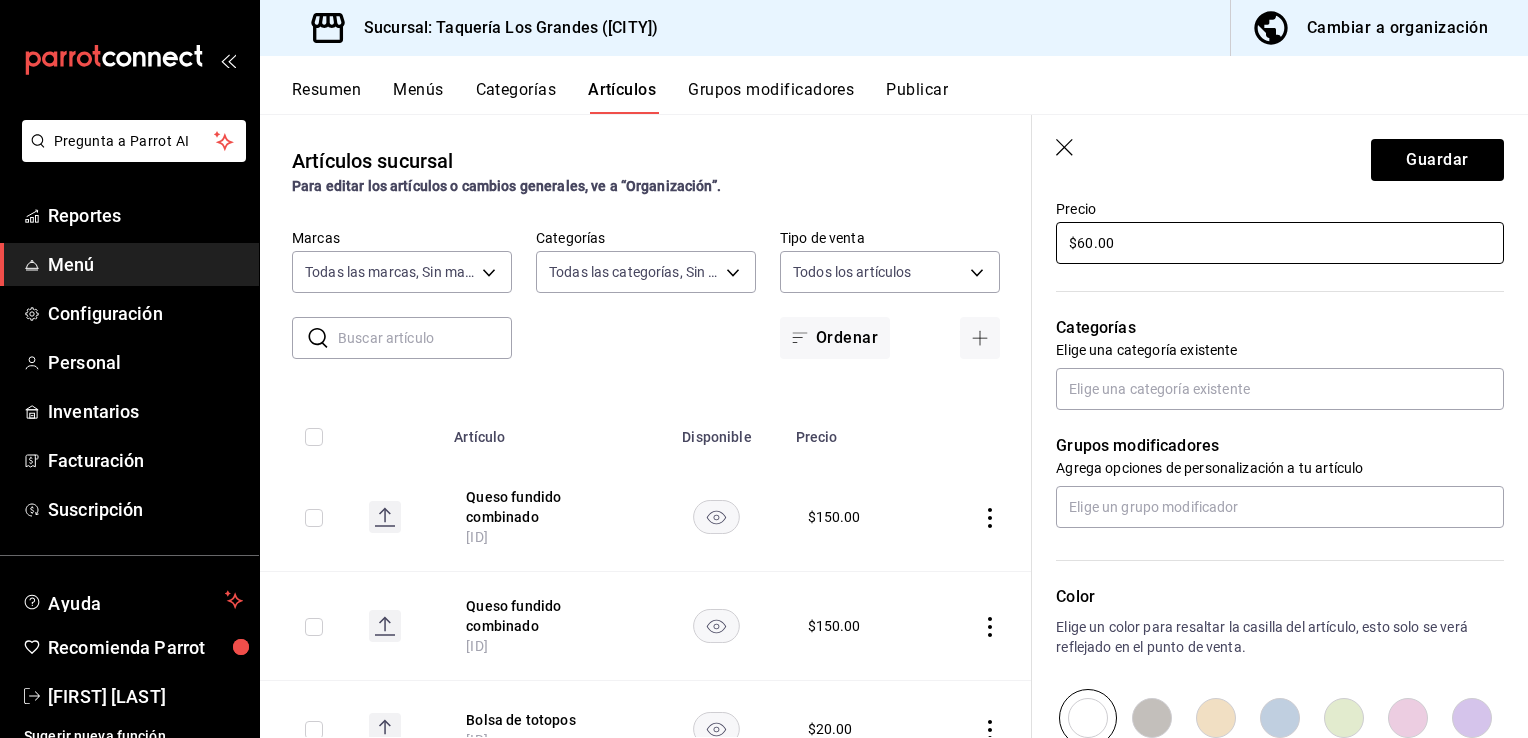 scroll, scrollTop: 610, scrollLeft: 0, axis: vertical 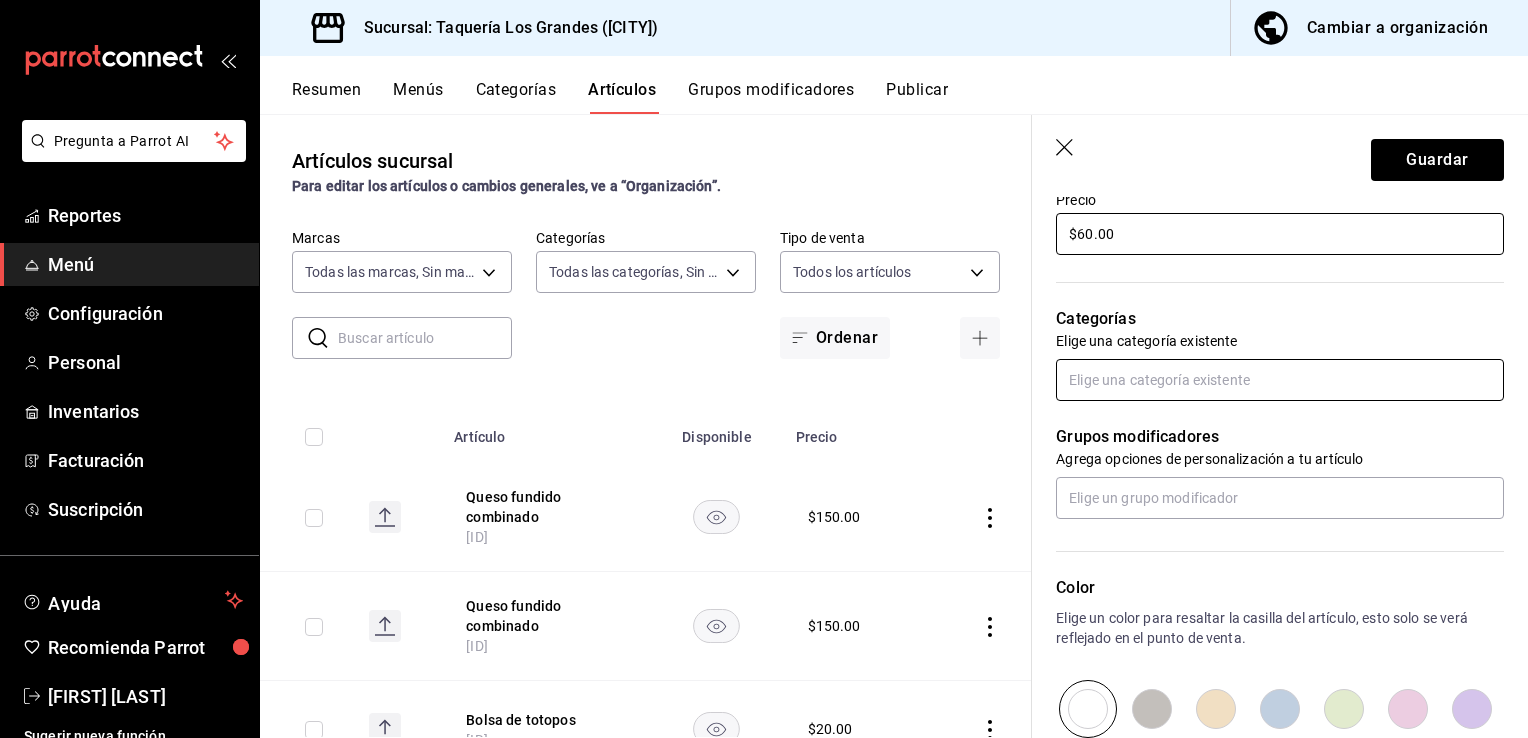 type on "$60.00" 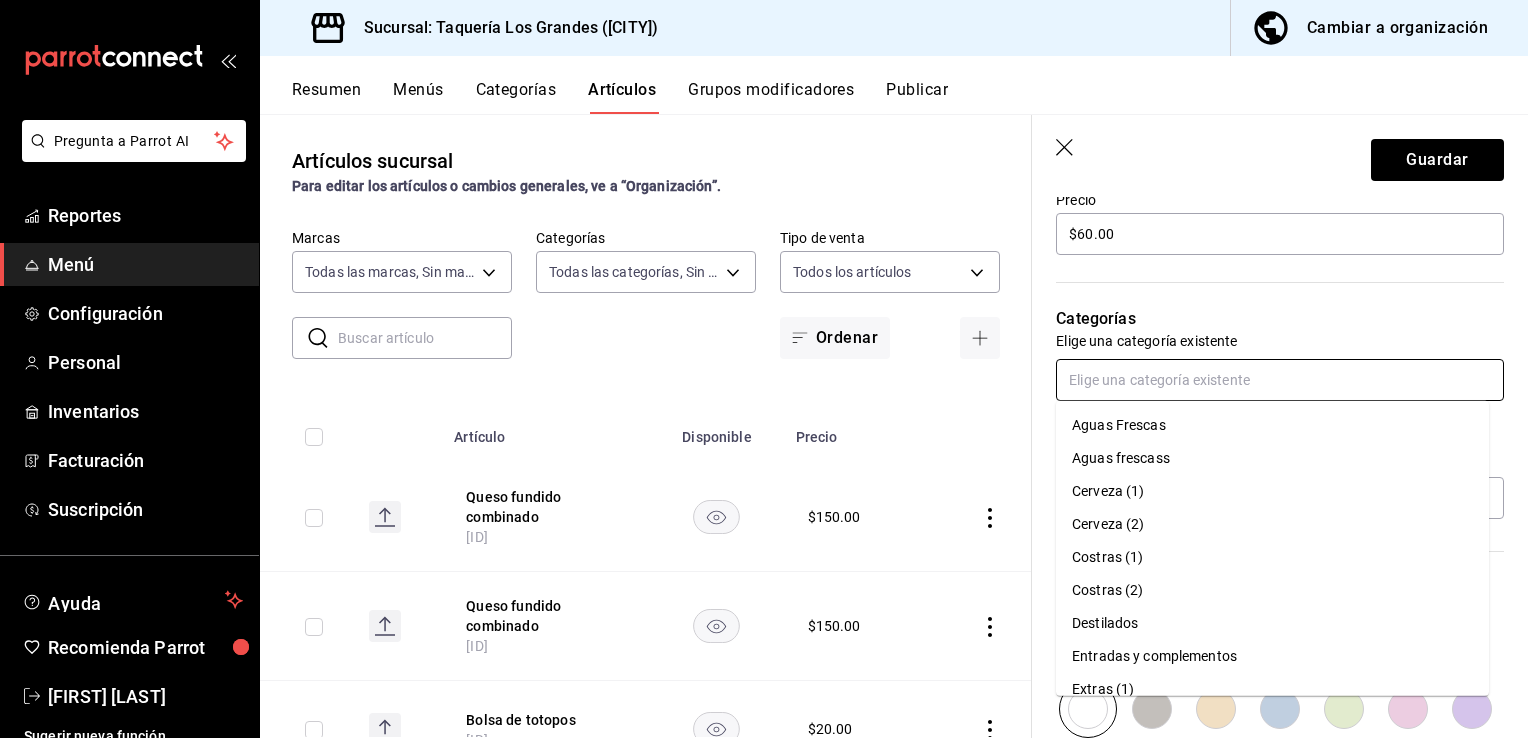 click at bounding box center [1280, 380] 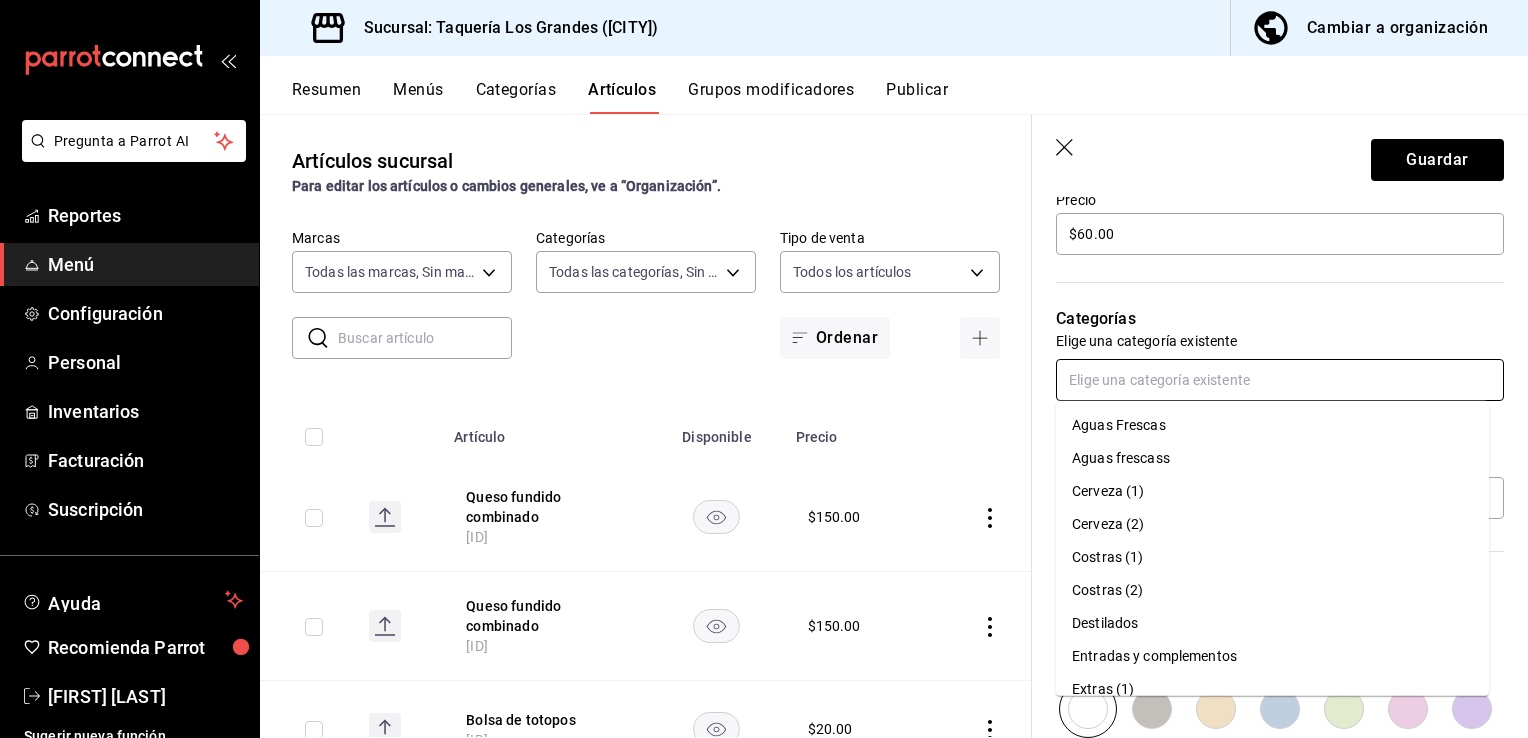 click on "Aguas Frescas" at bounding box center [1272, 425] 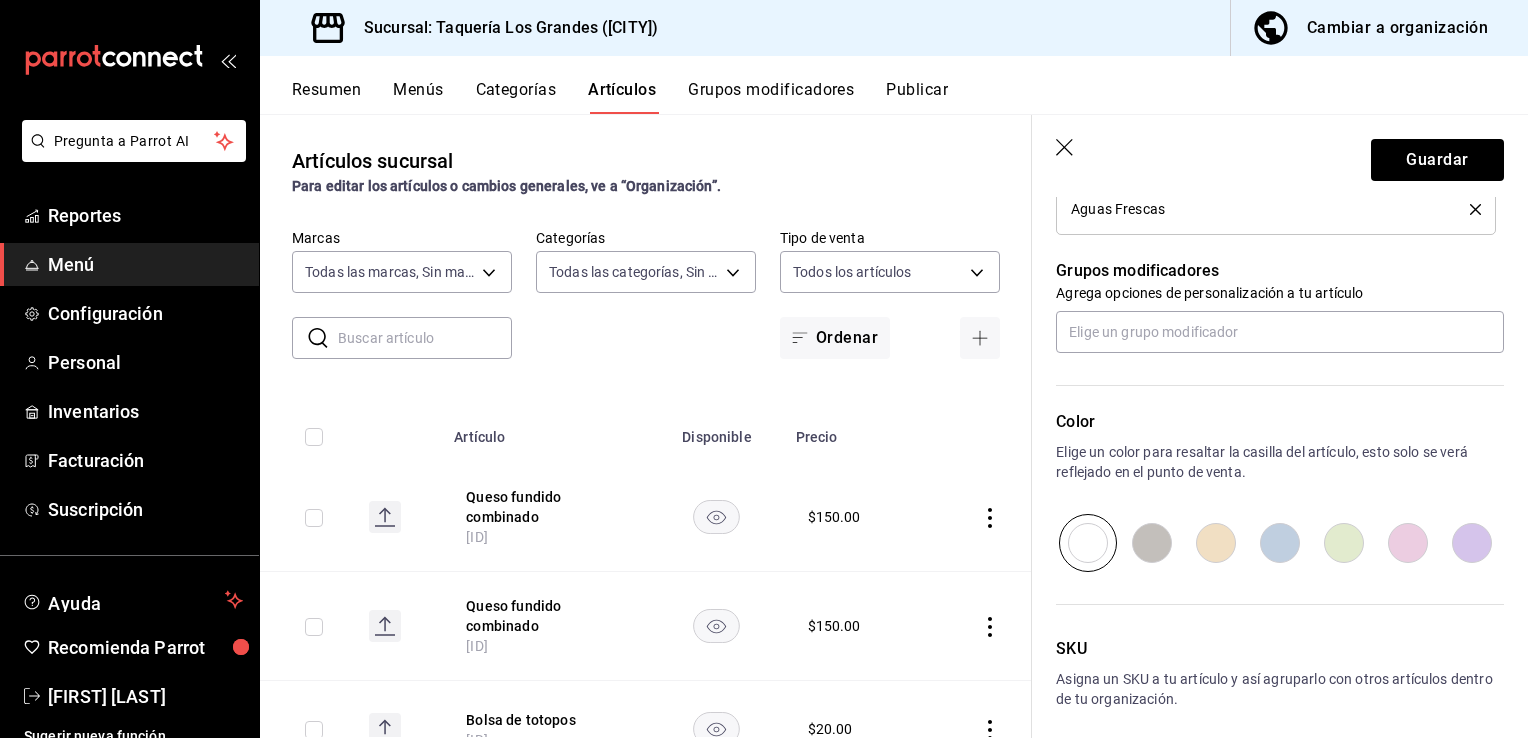 scroll, scrollTop: 925, scrollLeft: 0, axis: vertical 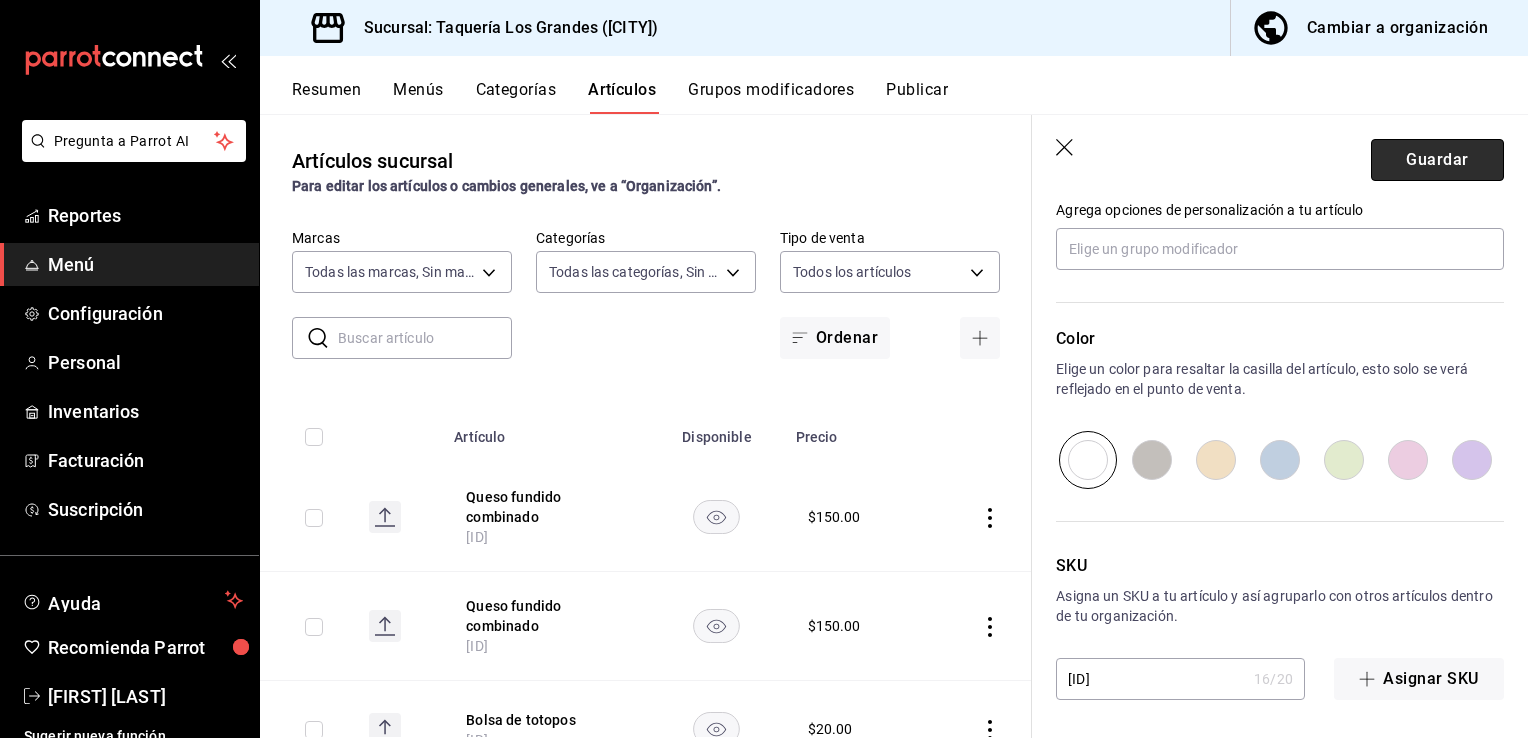 click on "Guardar" at bounding box center [1437, 160] 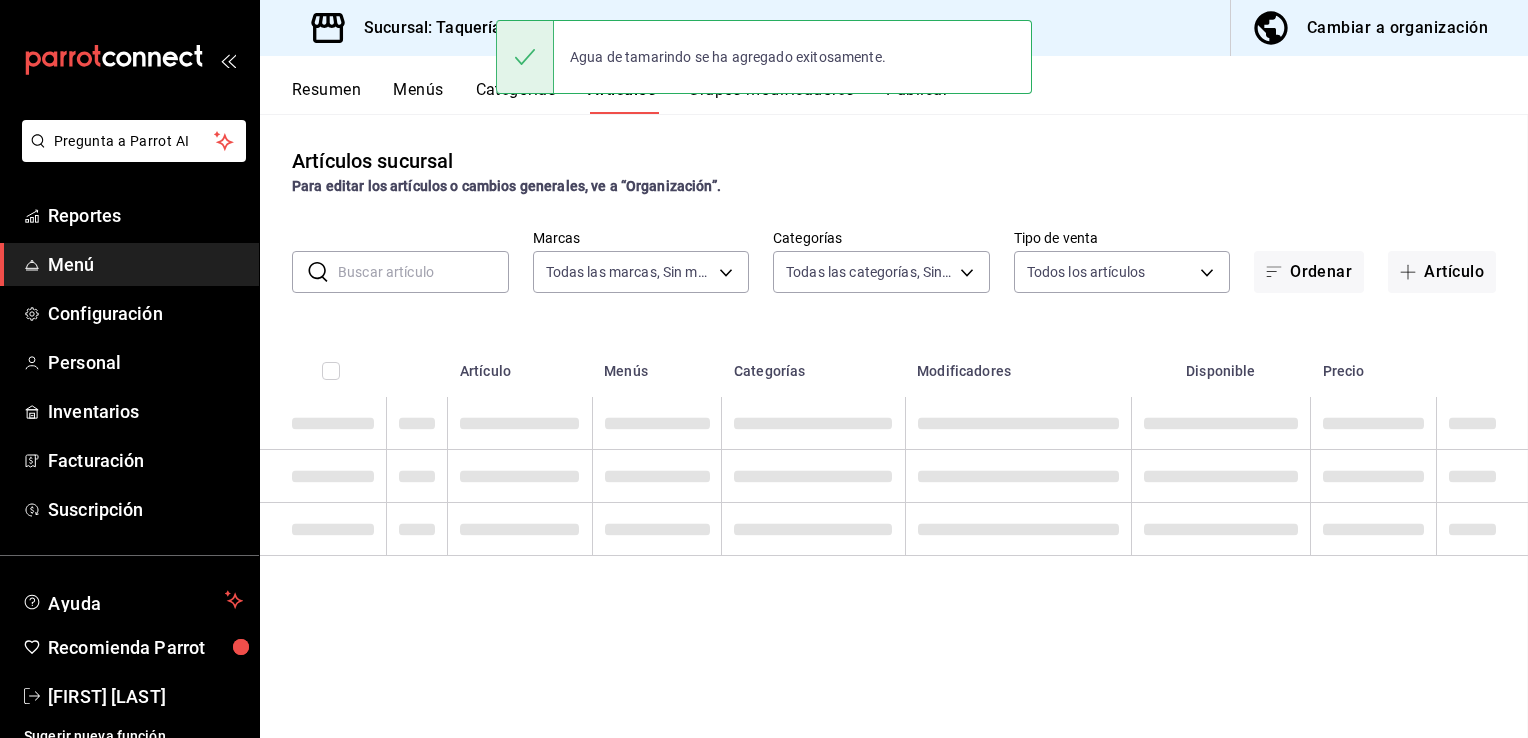 scroll, scrollTop: 0, scrollLeft: 0, axis: both 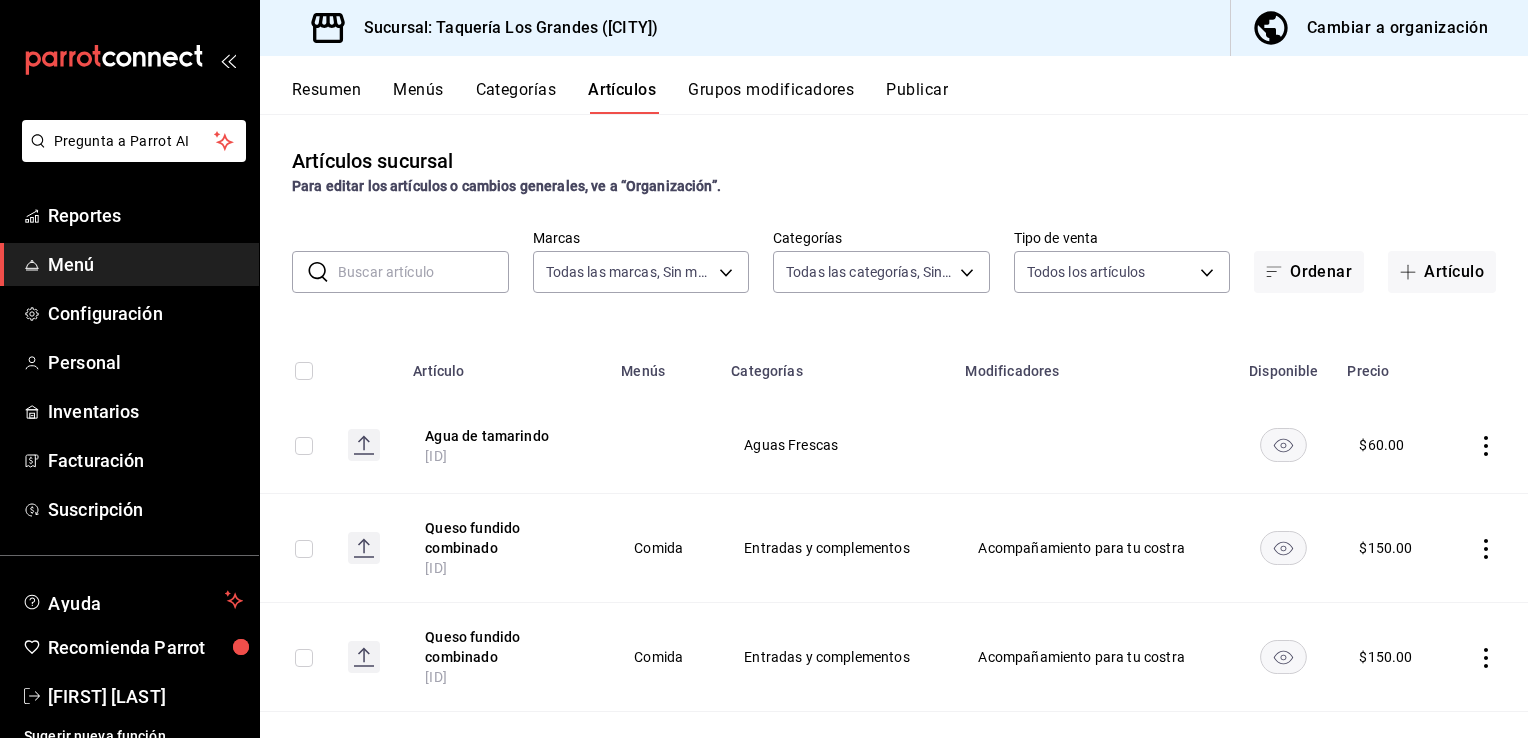 click on "Resumen Menús Categorías Artículos Grupos modificadores Publicar" at bounding box center (894, 85) 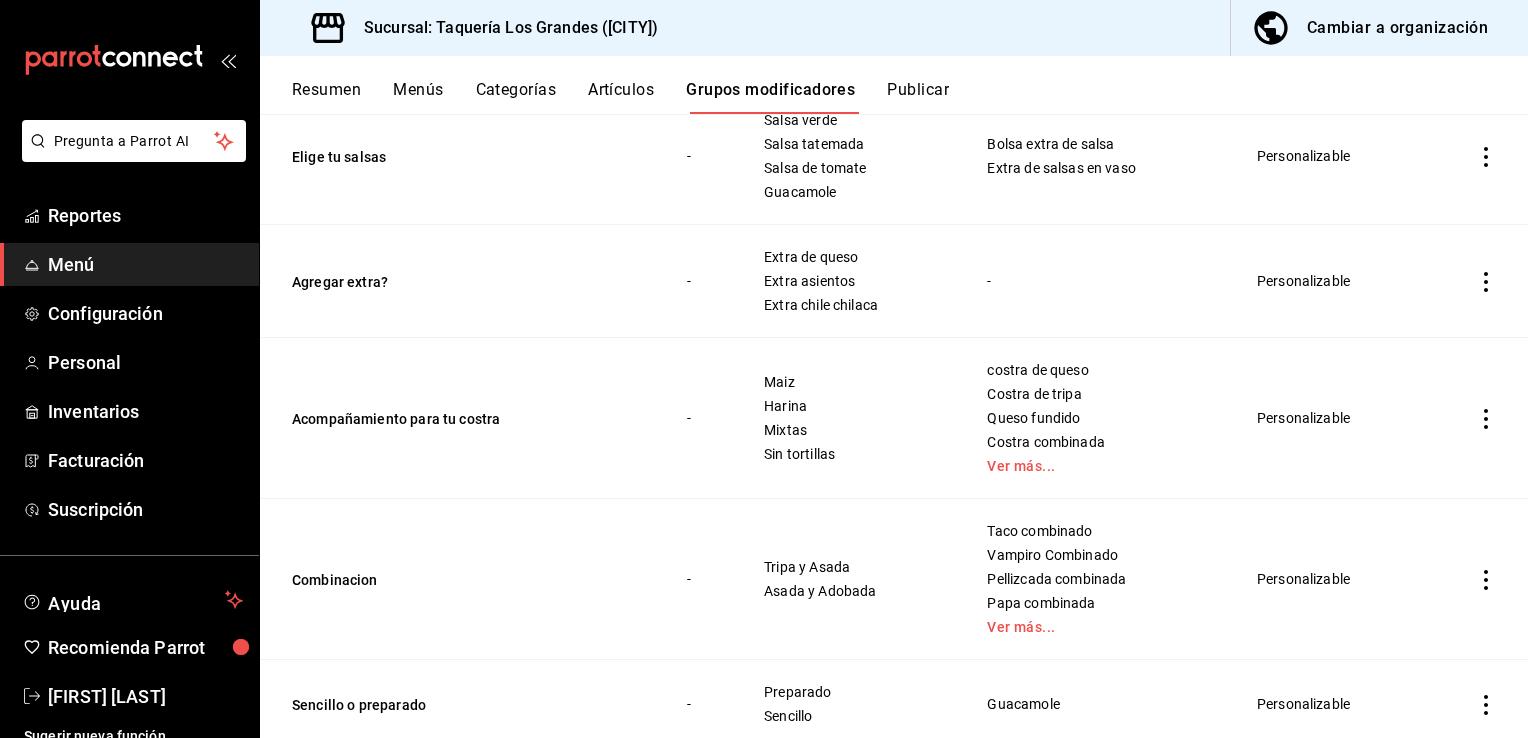 scroll, scrollTop: 347, scrollLeft: 0, axis: vertical 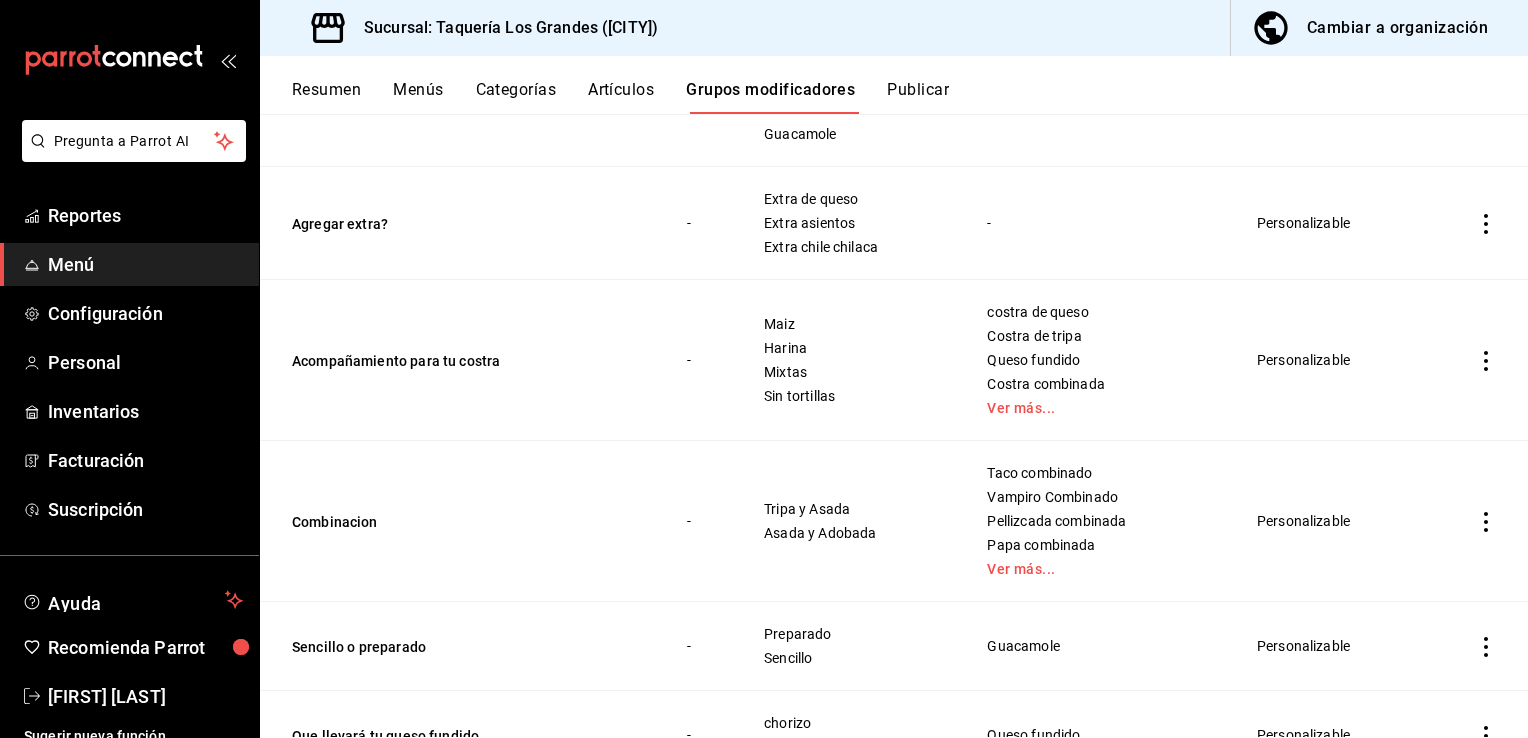 click 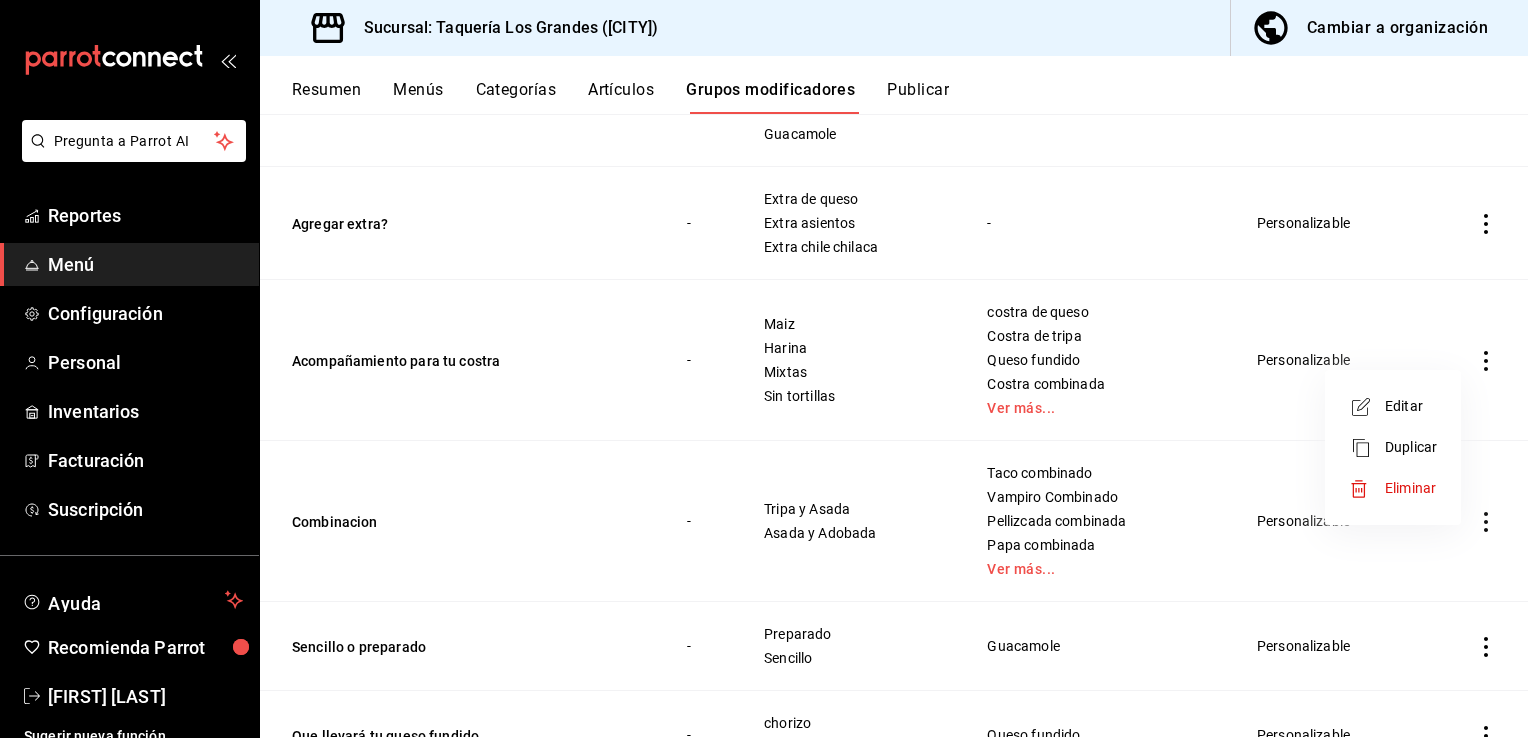 click on "Editar" at bounding box center [1411, 406] 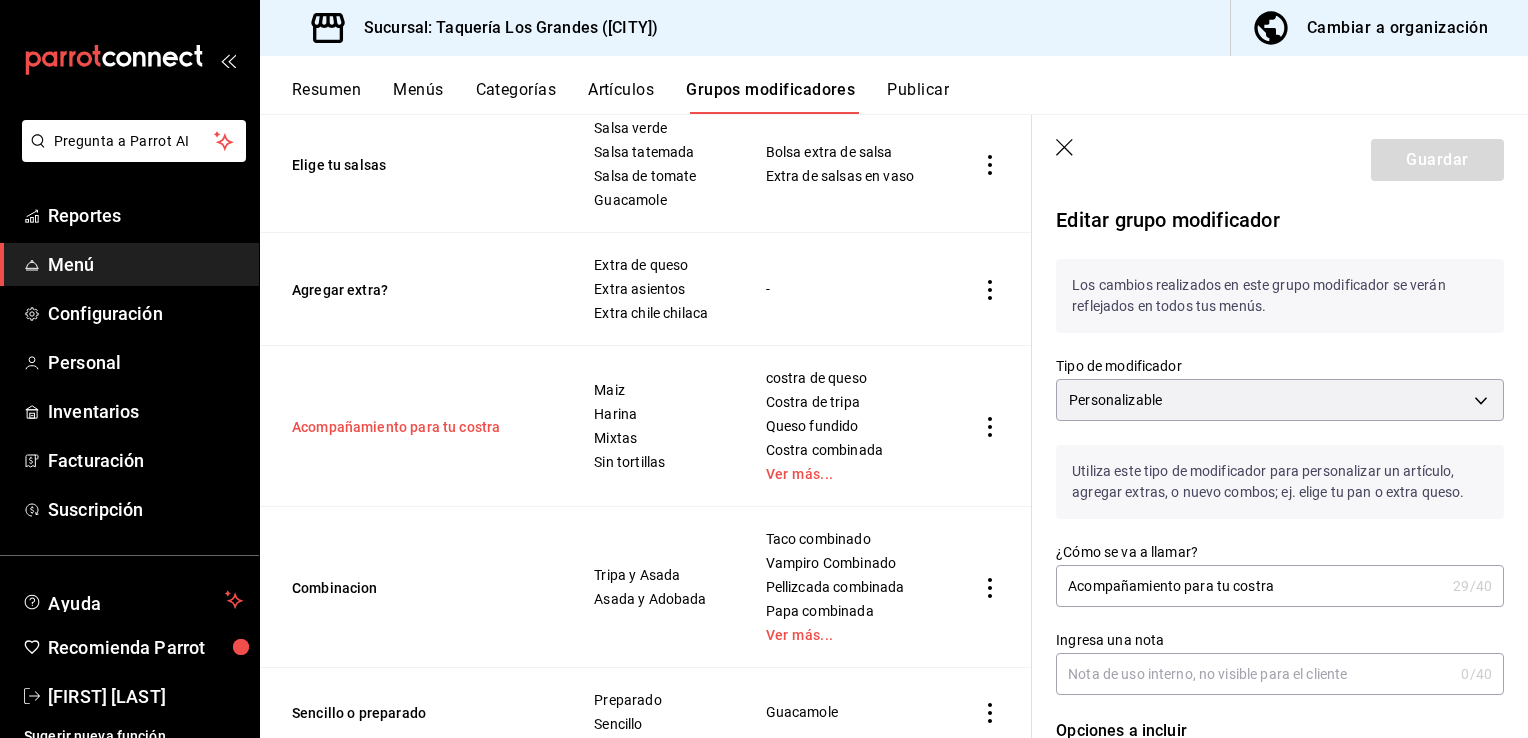 click on "Acompañamiento para tu costra" at bounding box center [412, 427] 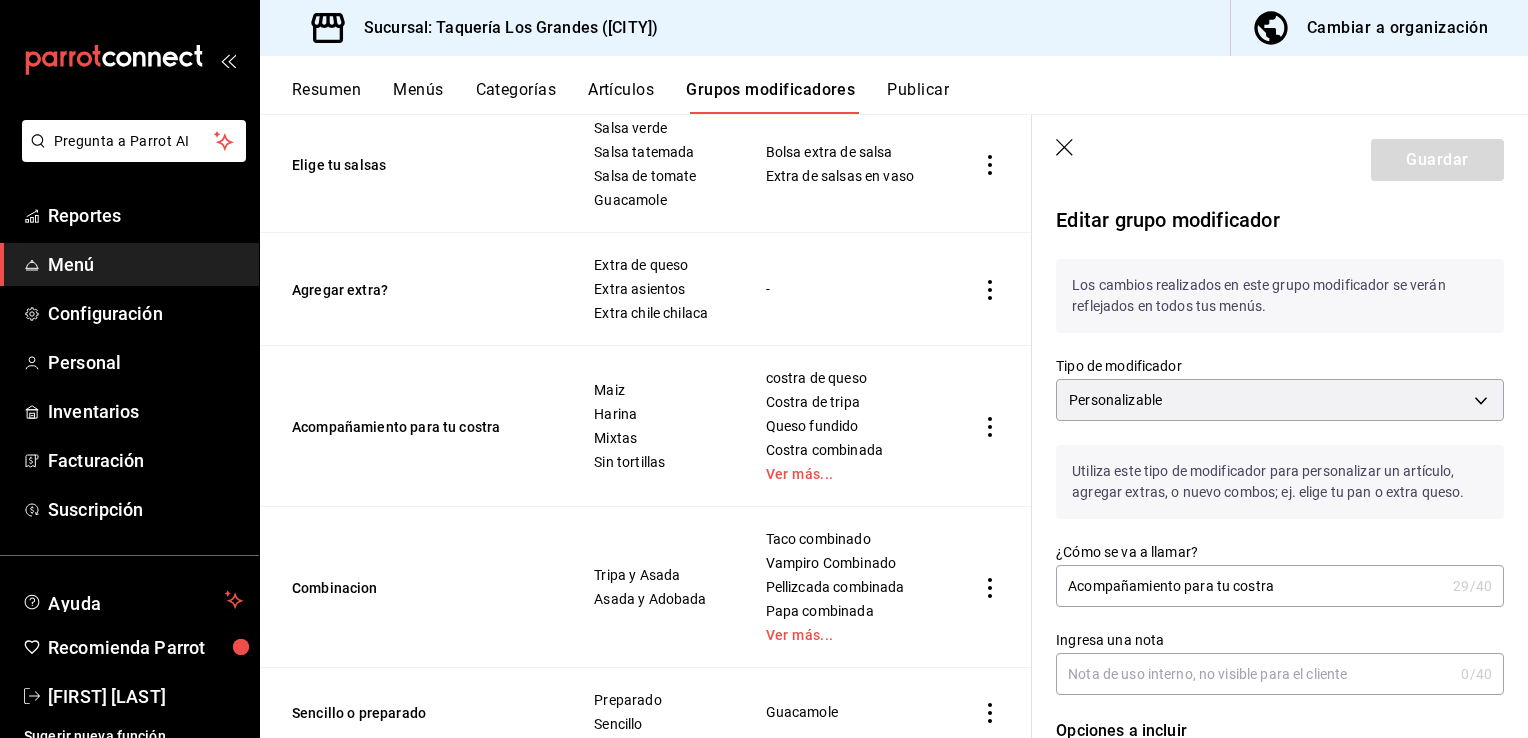 click on "Acompañamiento para tu costra" at bounding box center (1250, 586) 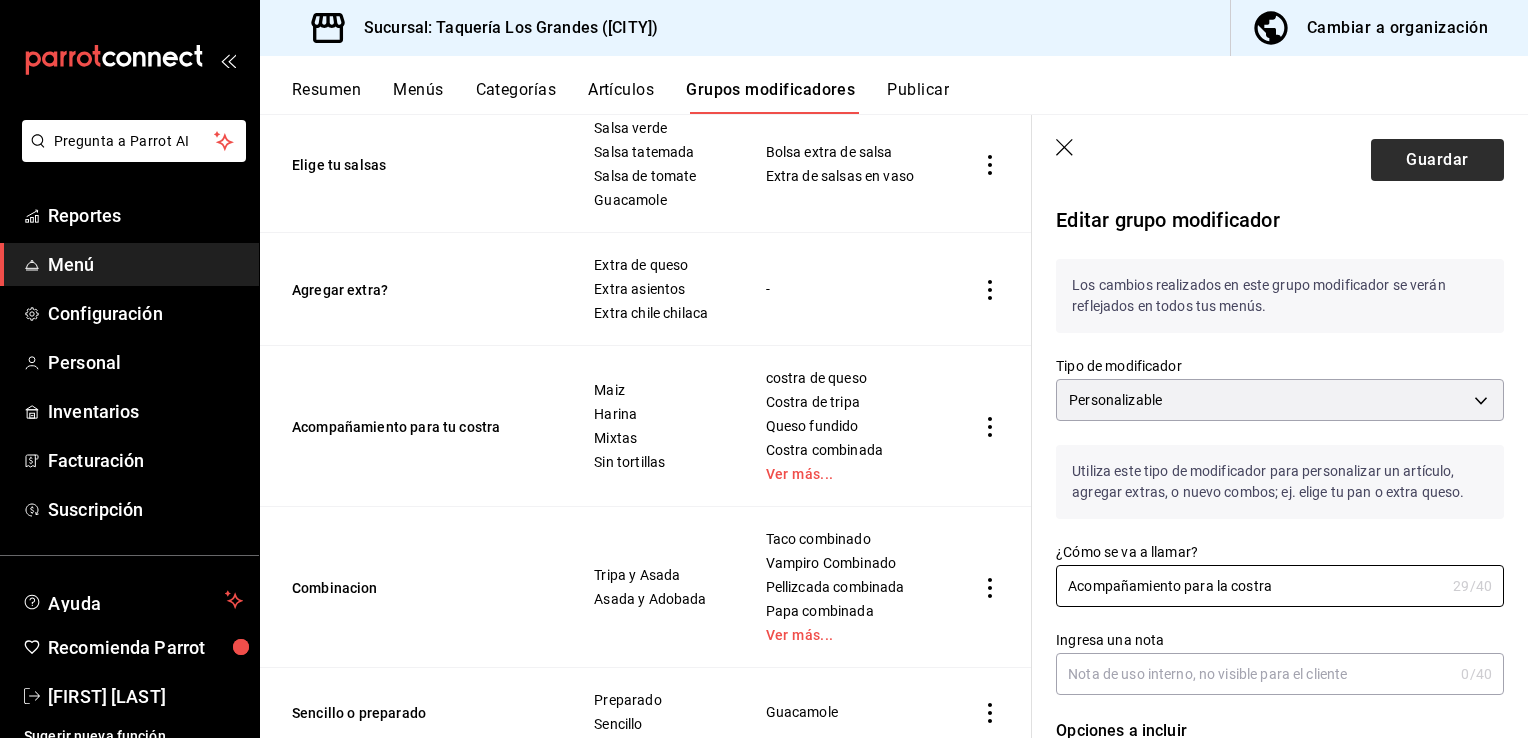 type on "Acompañamiento para la costra" 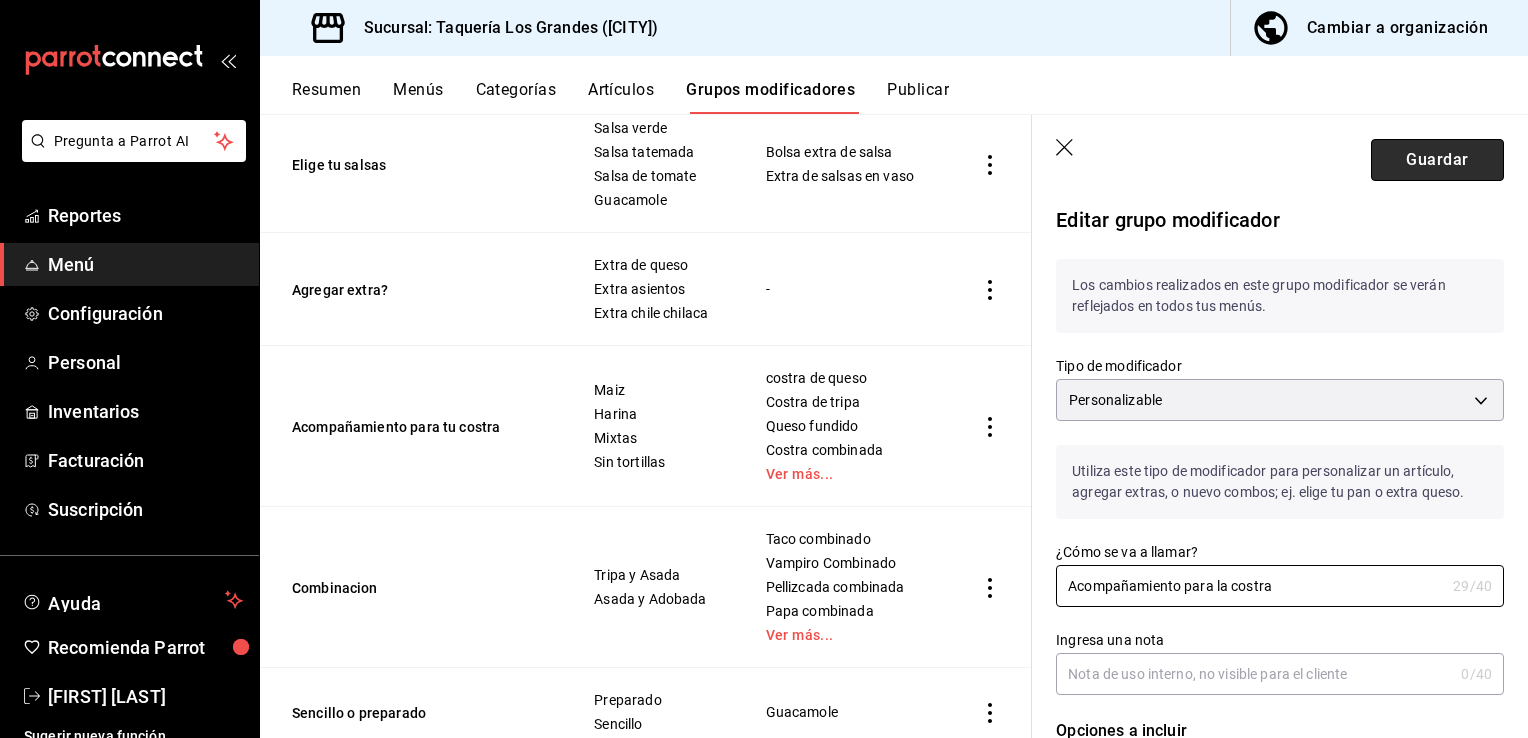 click on "Guardar" at bounding box center (1437, 160) 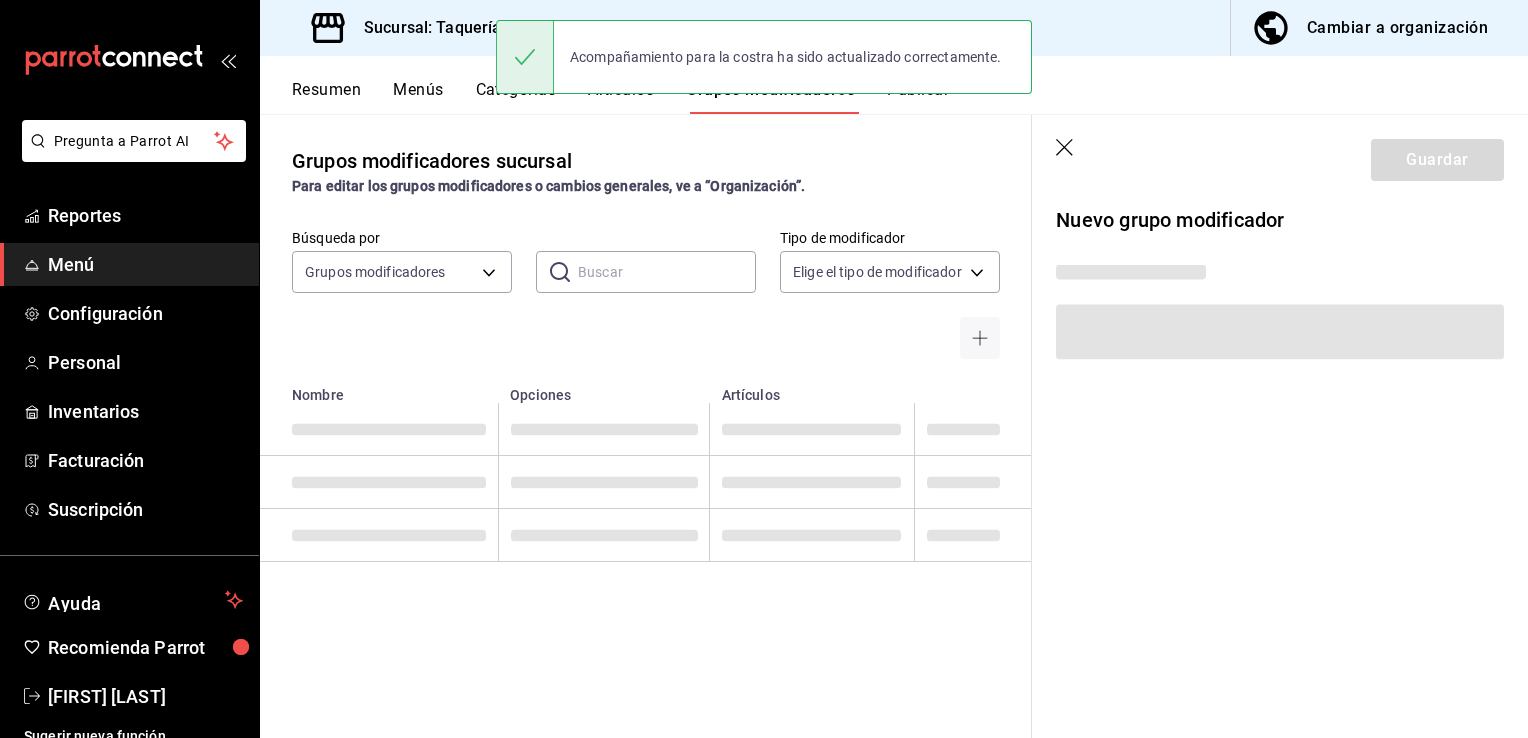 scroll, scrollTop: 0, scrollLeft: 0, axis: both 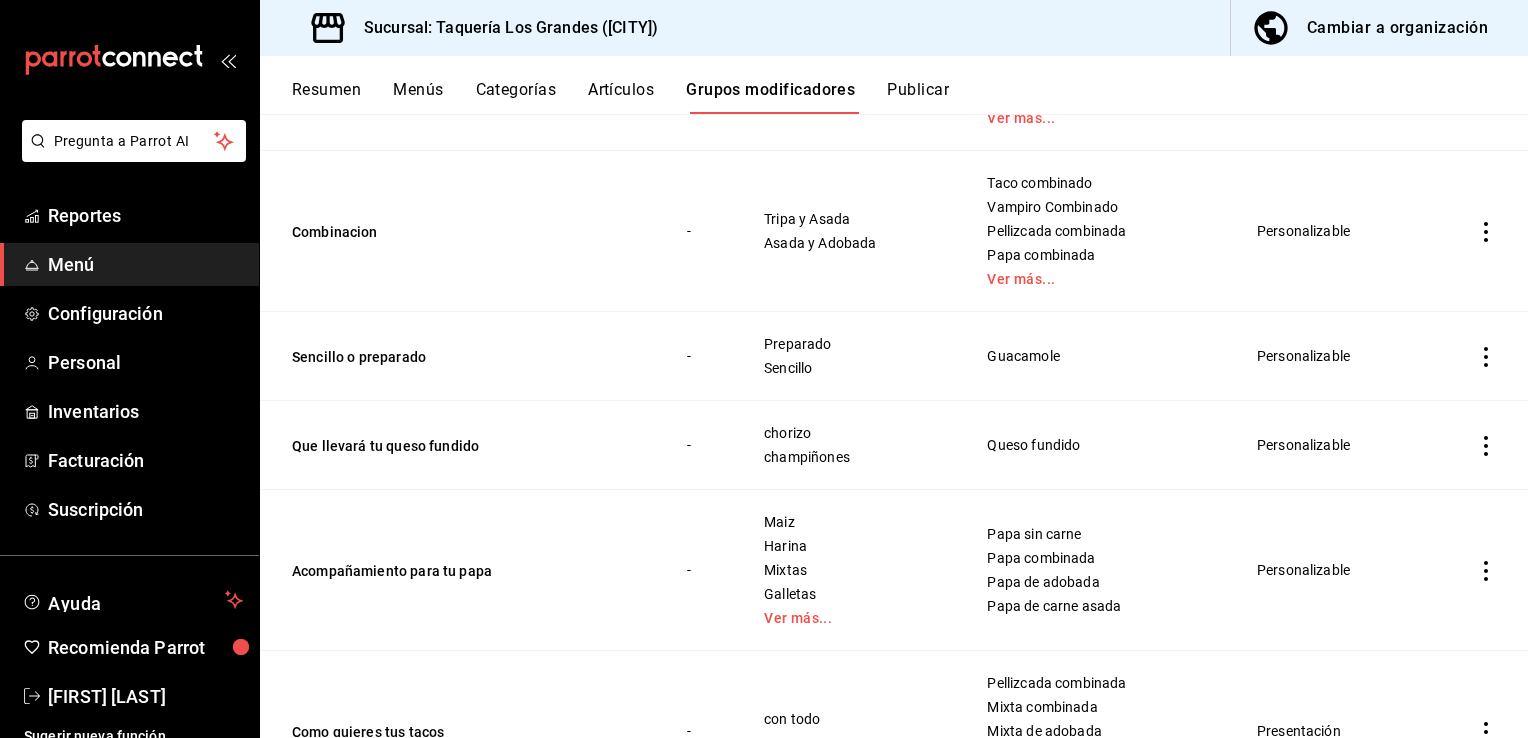 click 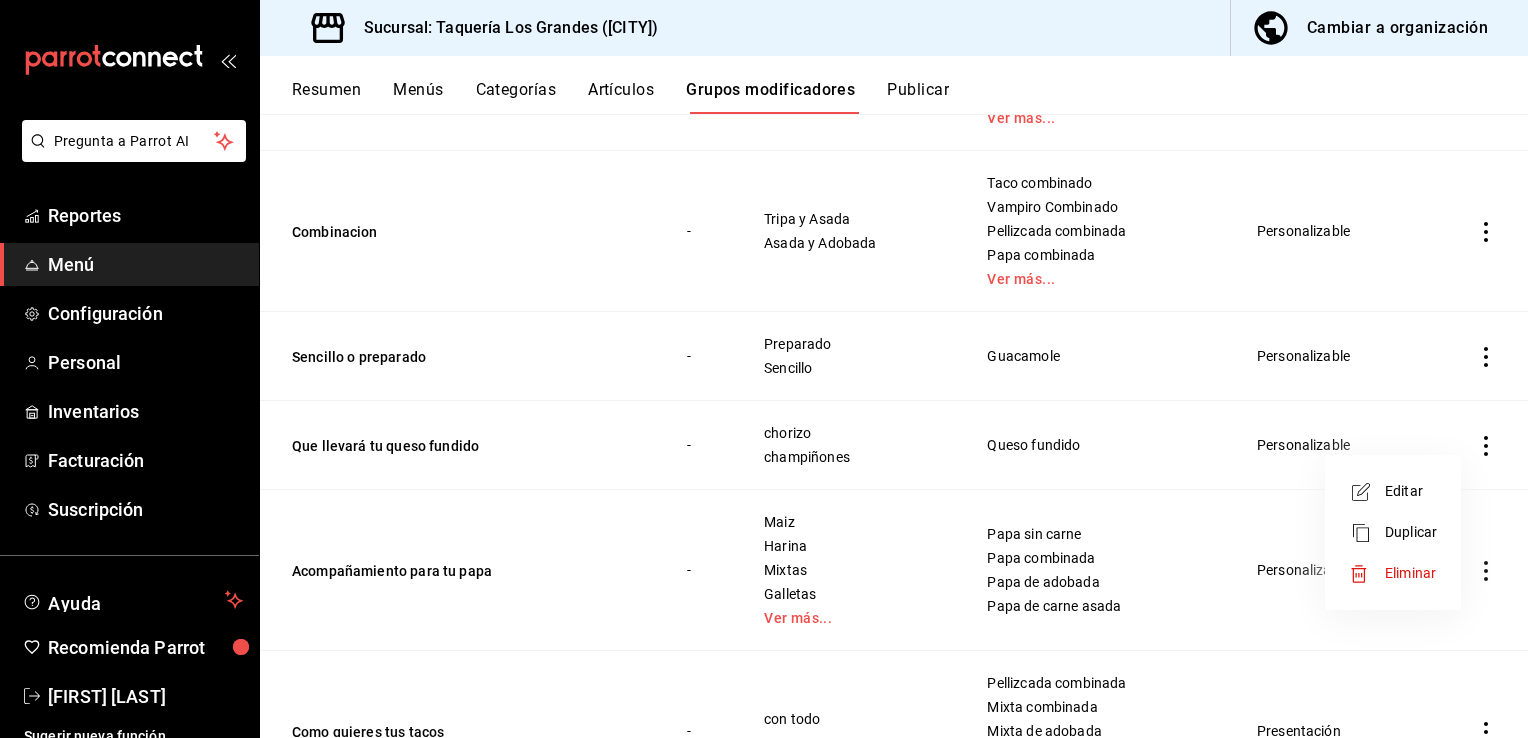 click on "Editar" at bounding box center [1411, 491] 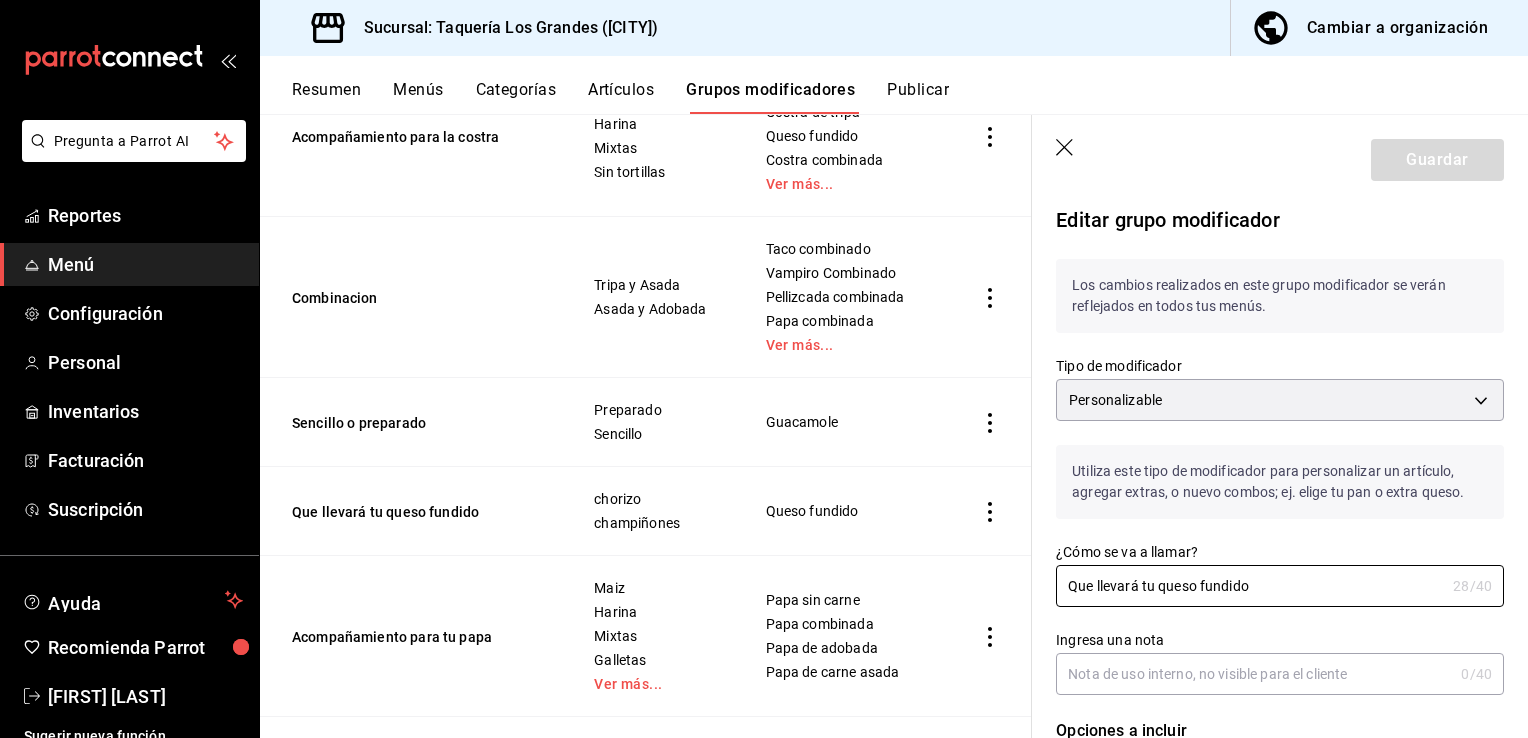 drag, startPoint x: 1255, startPoint y: 585, endPoint x: 891, endPoint y: 566, distance: 364.49554 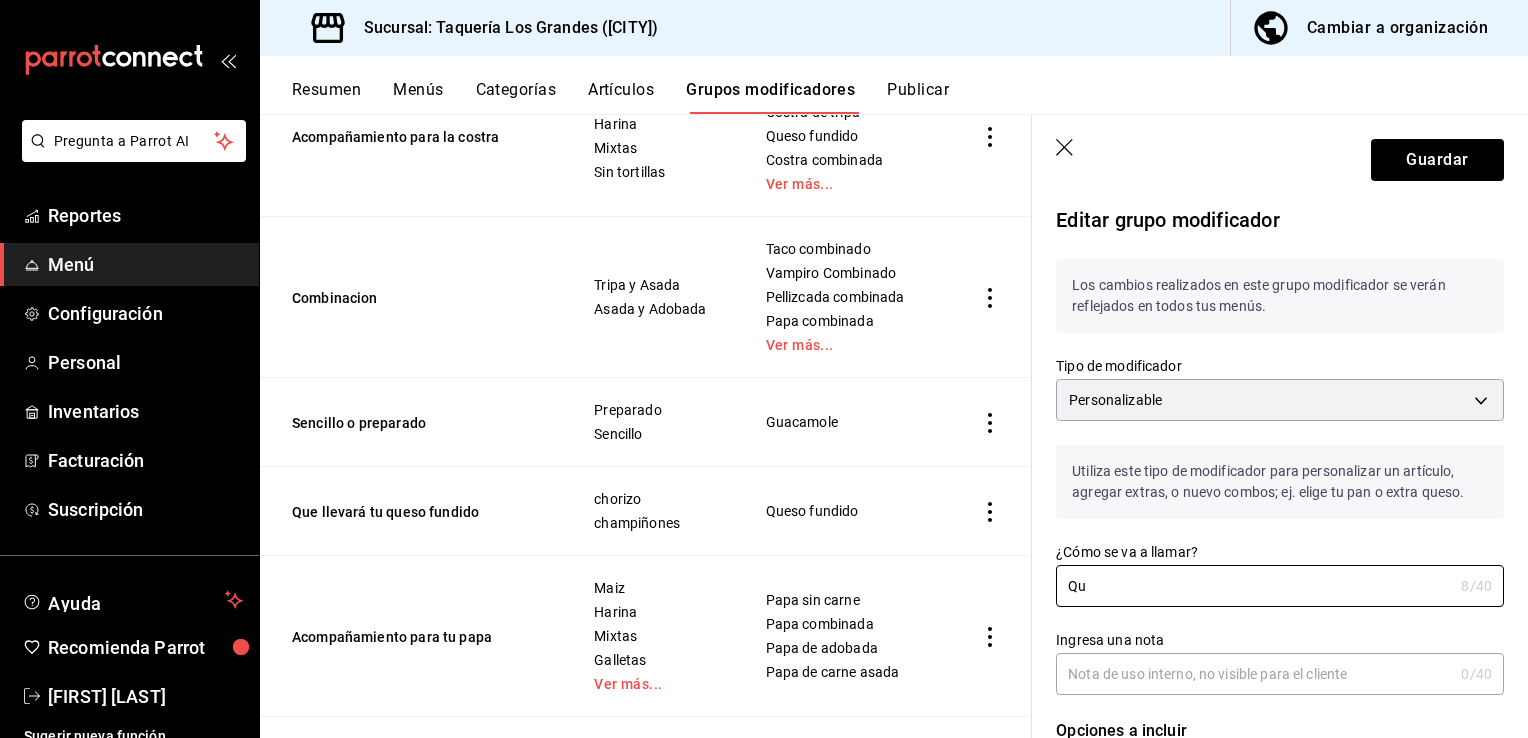 type on "Q" 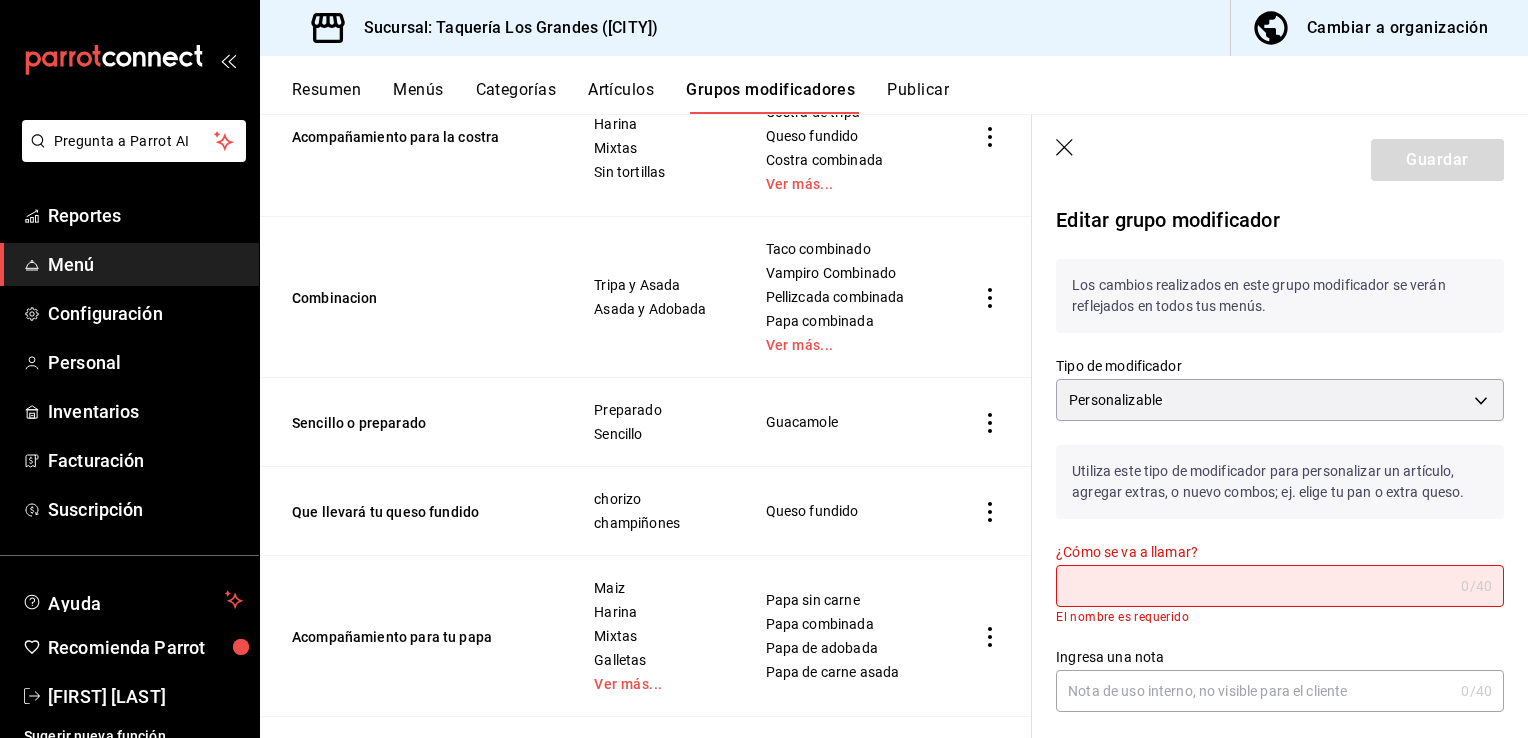 type on "X" 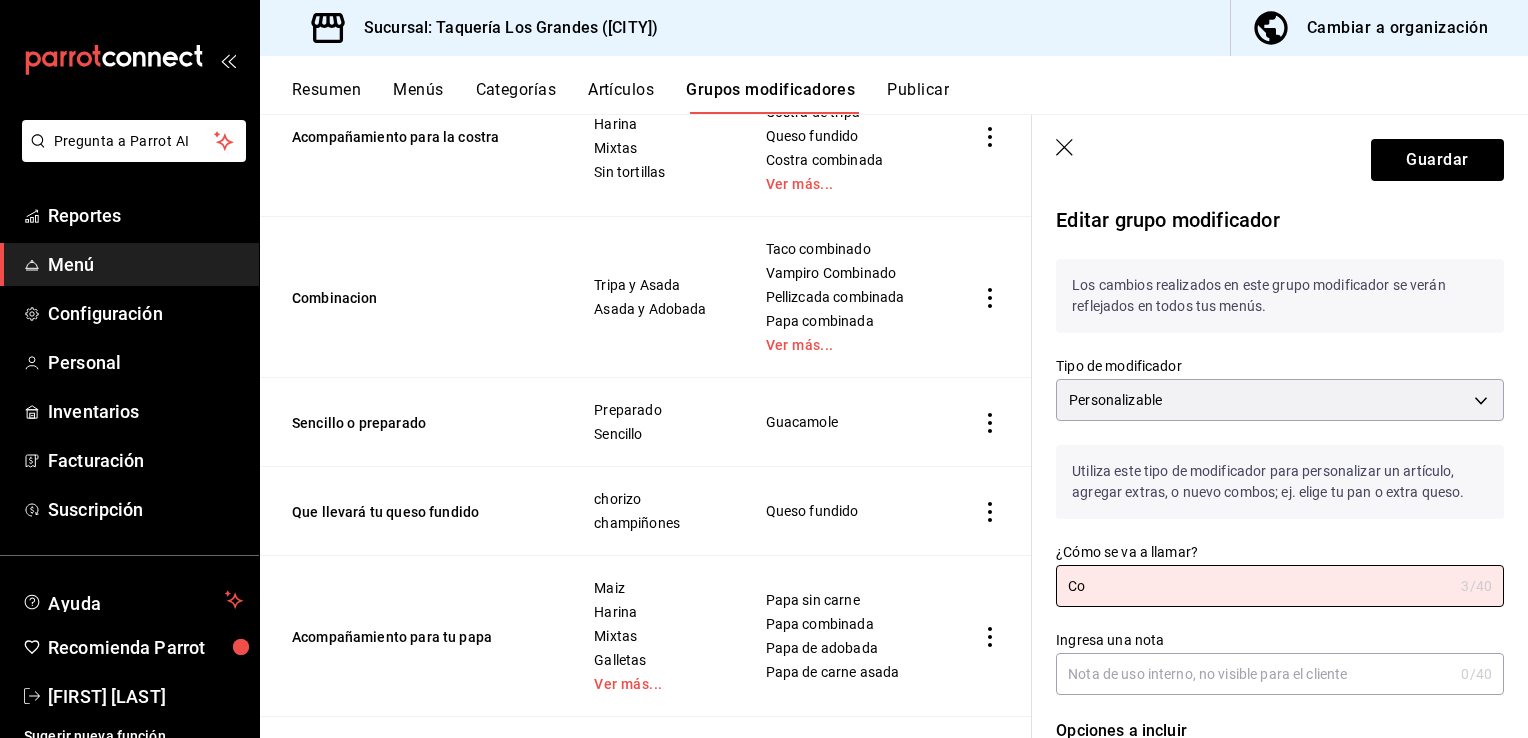 type on "C" 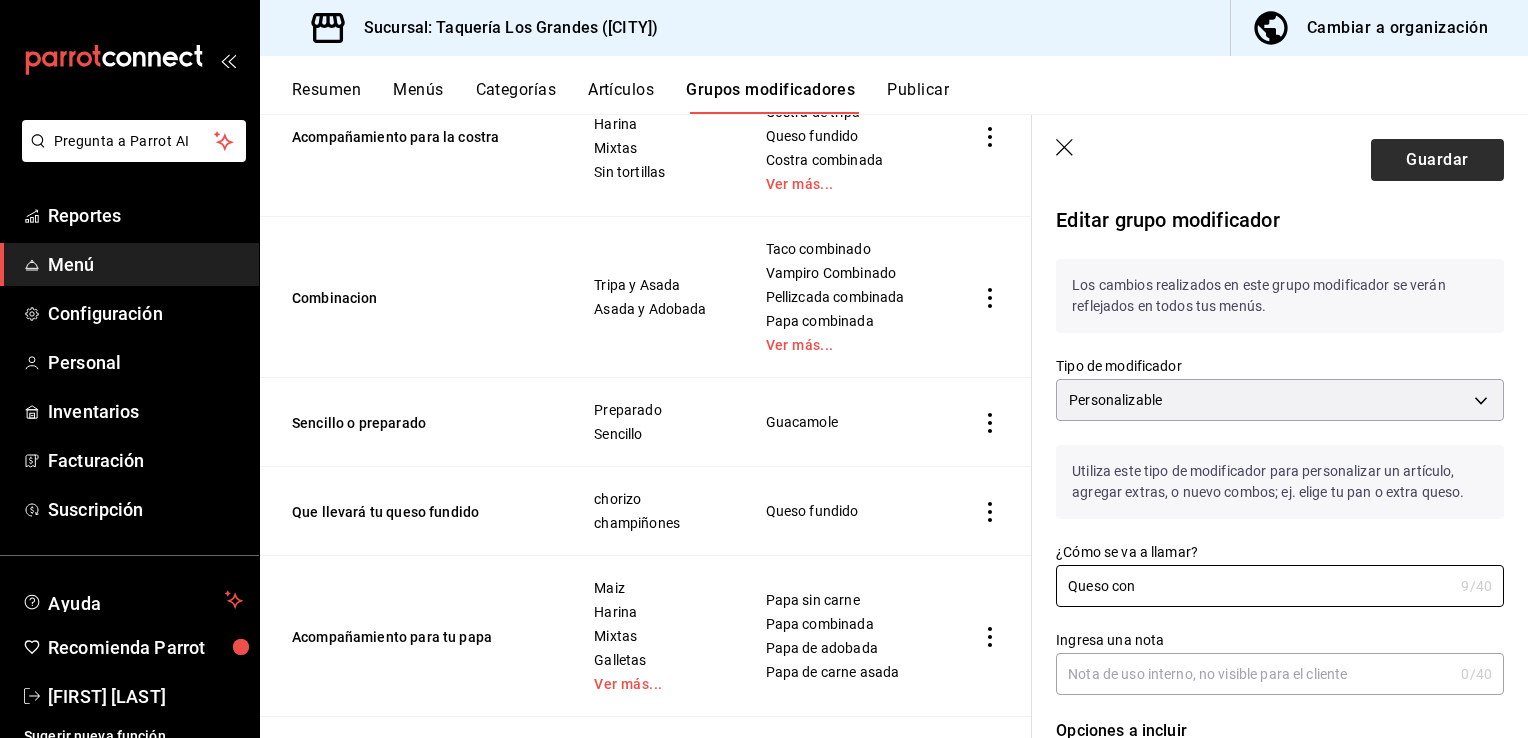 type on "Queso con" 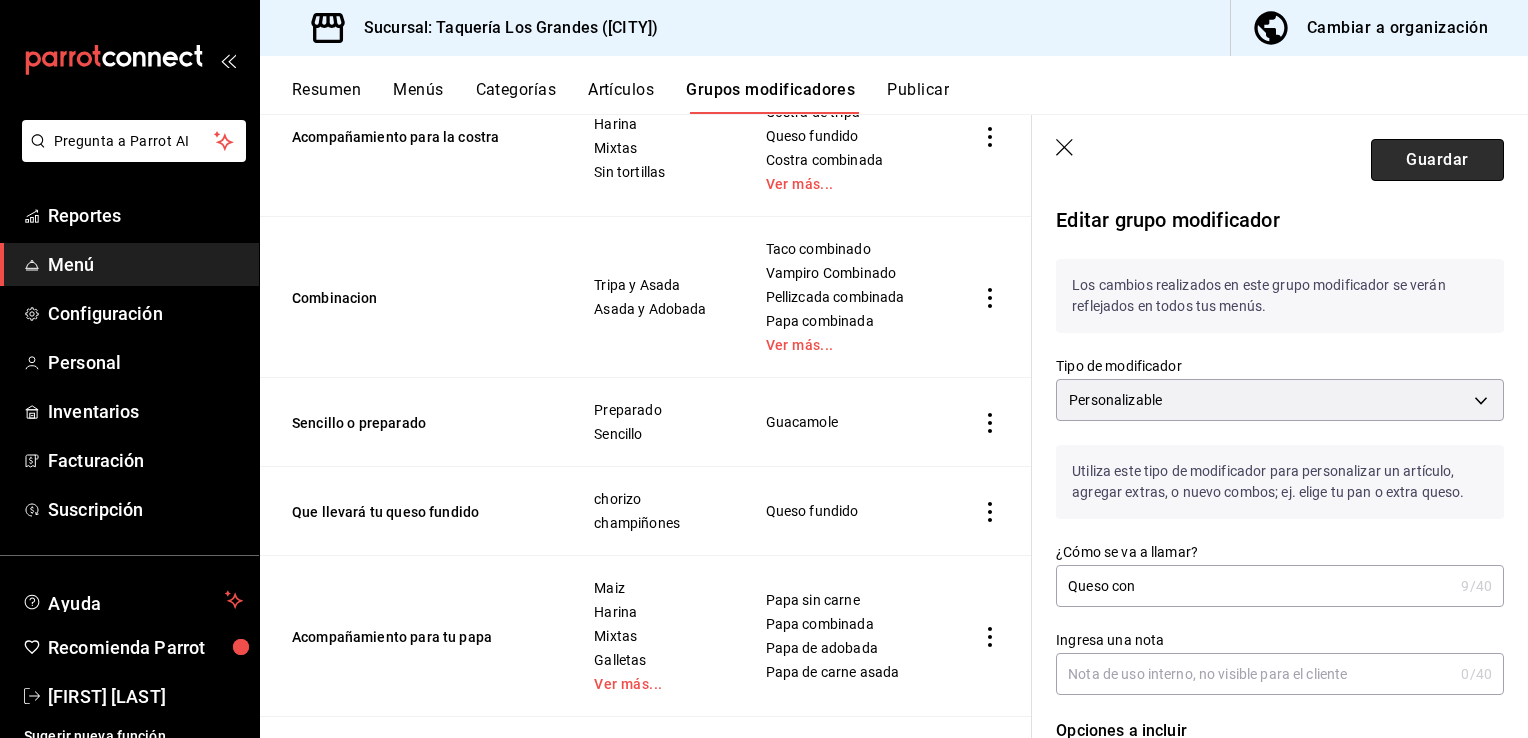 click on "Guardar" at bounding box center [1437, 160] 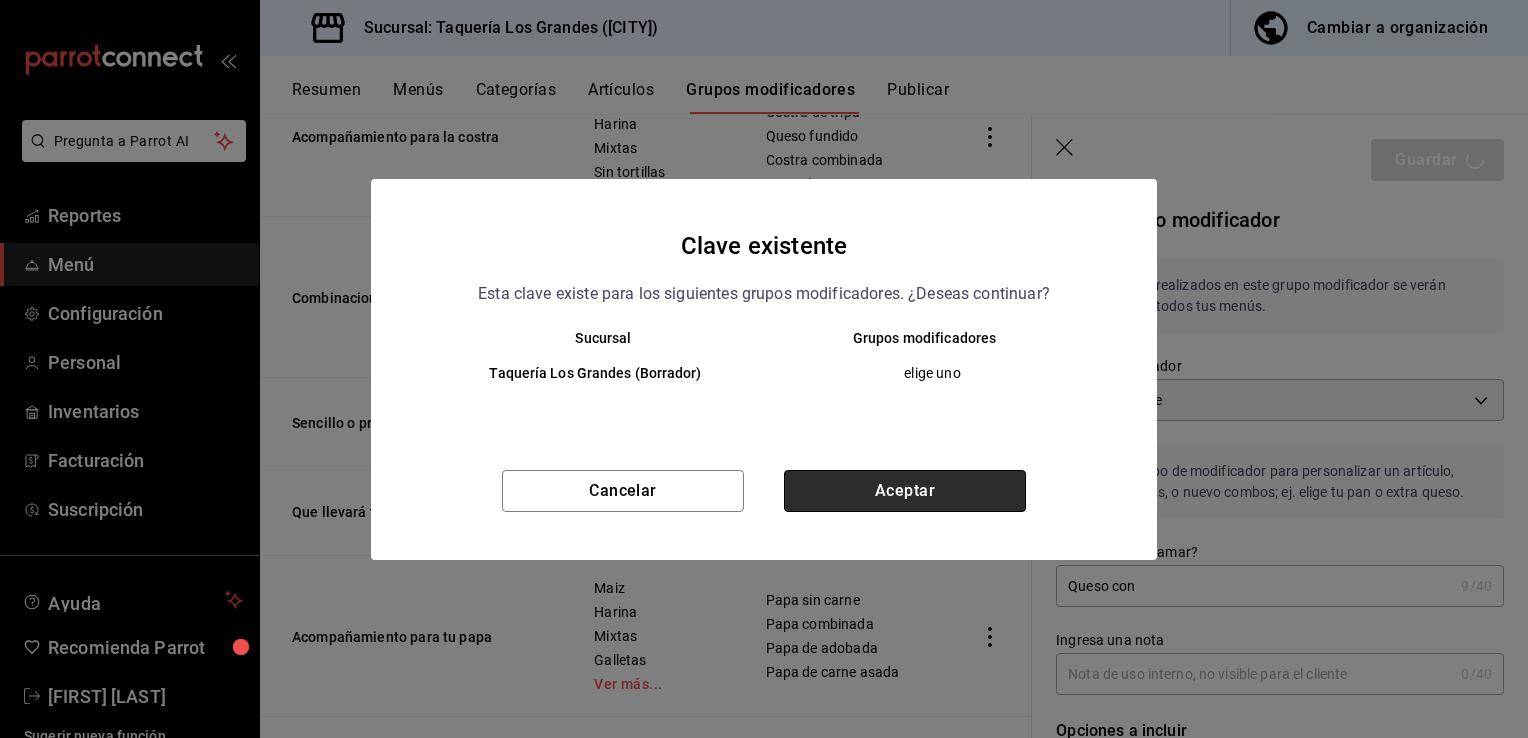 click on "Aceptar" at bounding box center (905, 491) 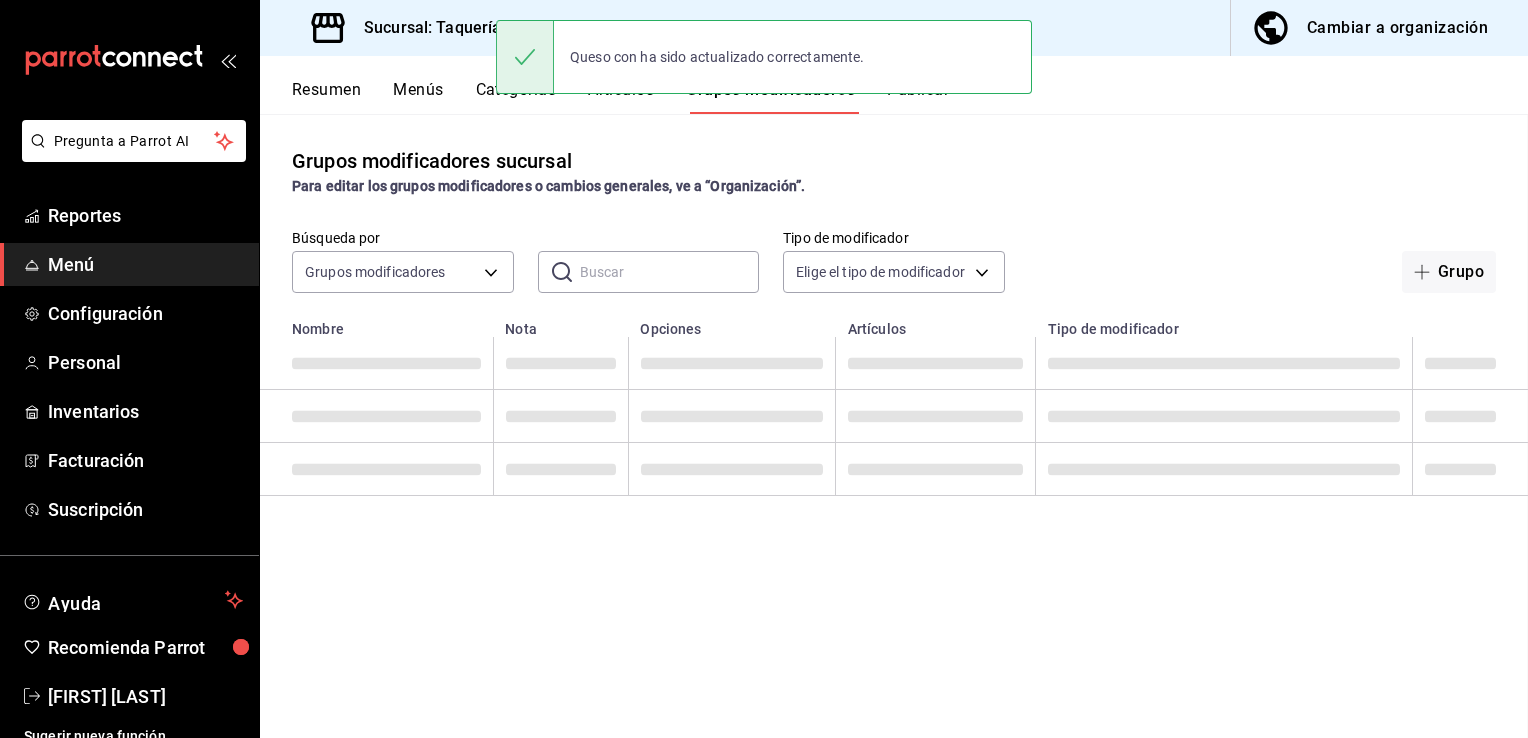 scroll, scrollTop: 0, scrollLeft: 0, axis: both 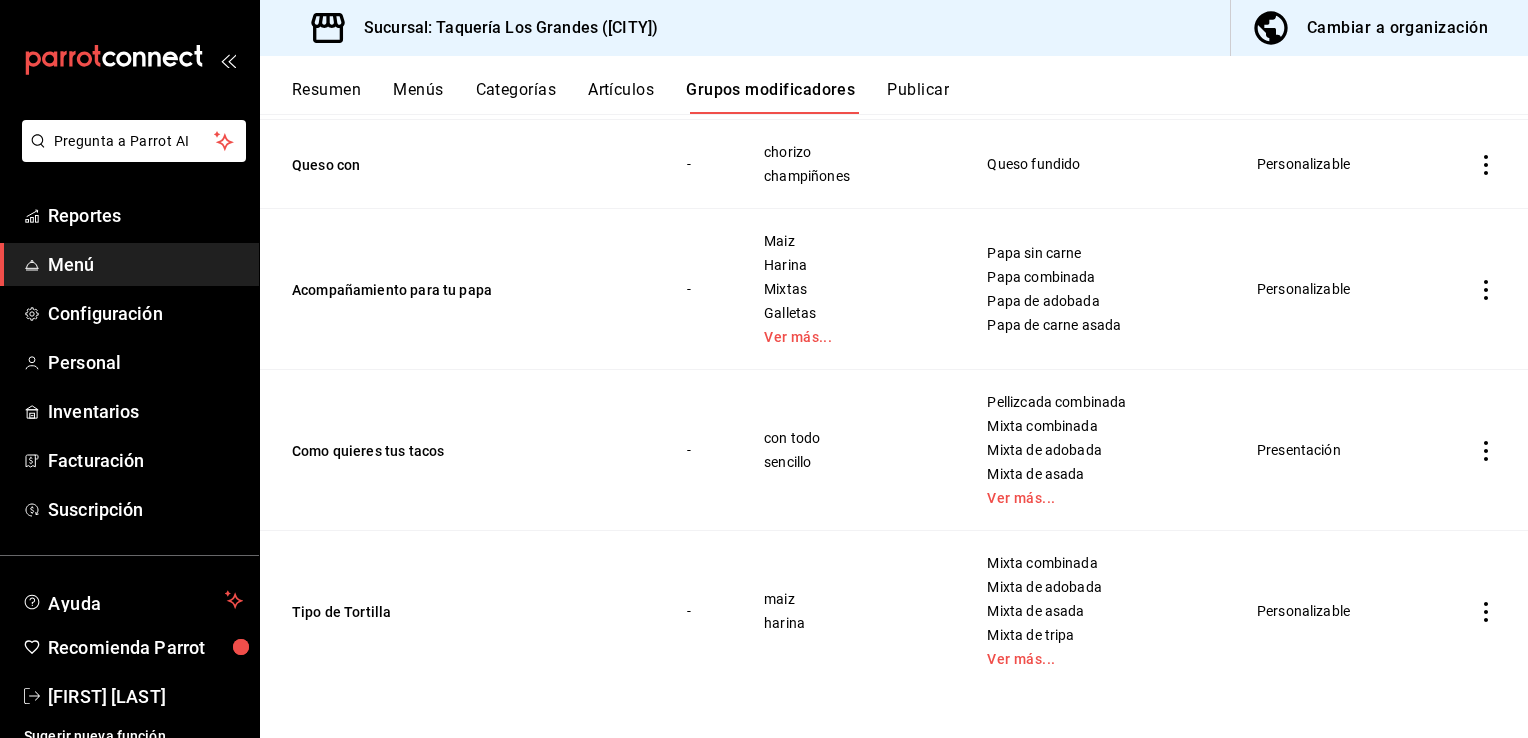 click 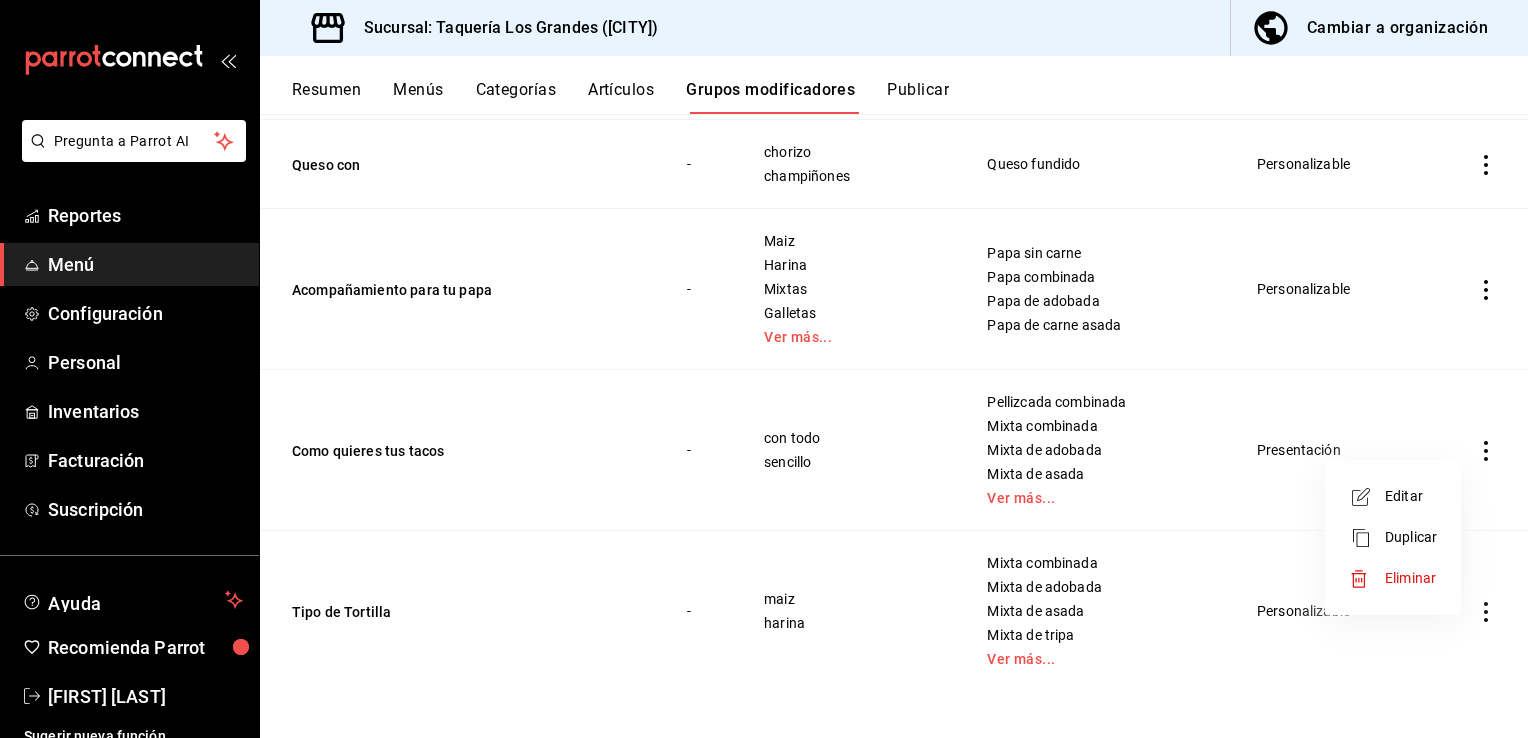 click on "Editar" at bounding box center (1411, 496) 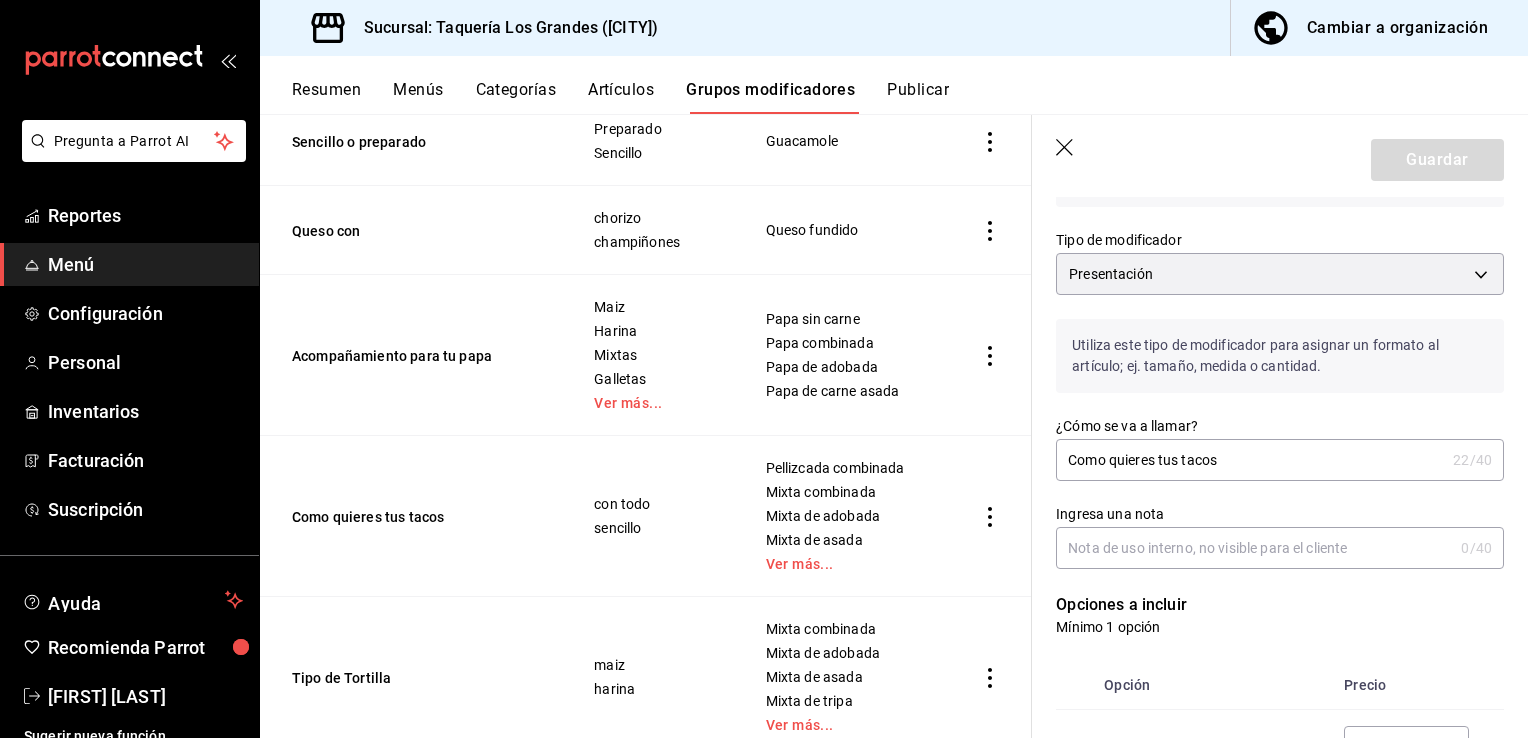 scroll, scrollTop: 140, scrollLeft: 0, axis: vertical 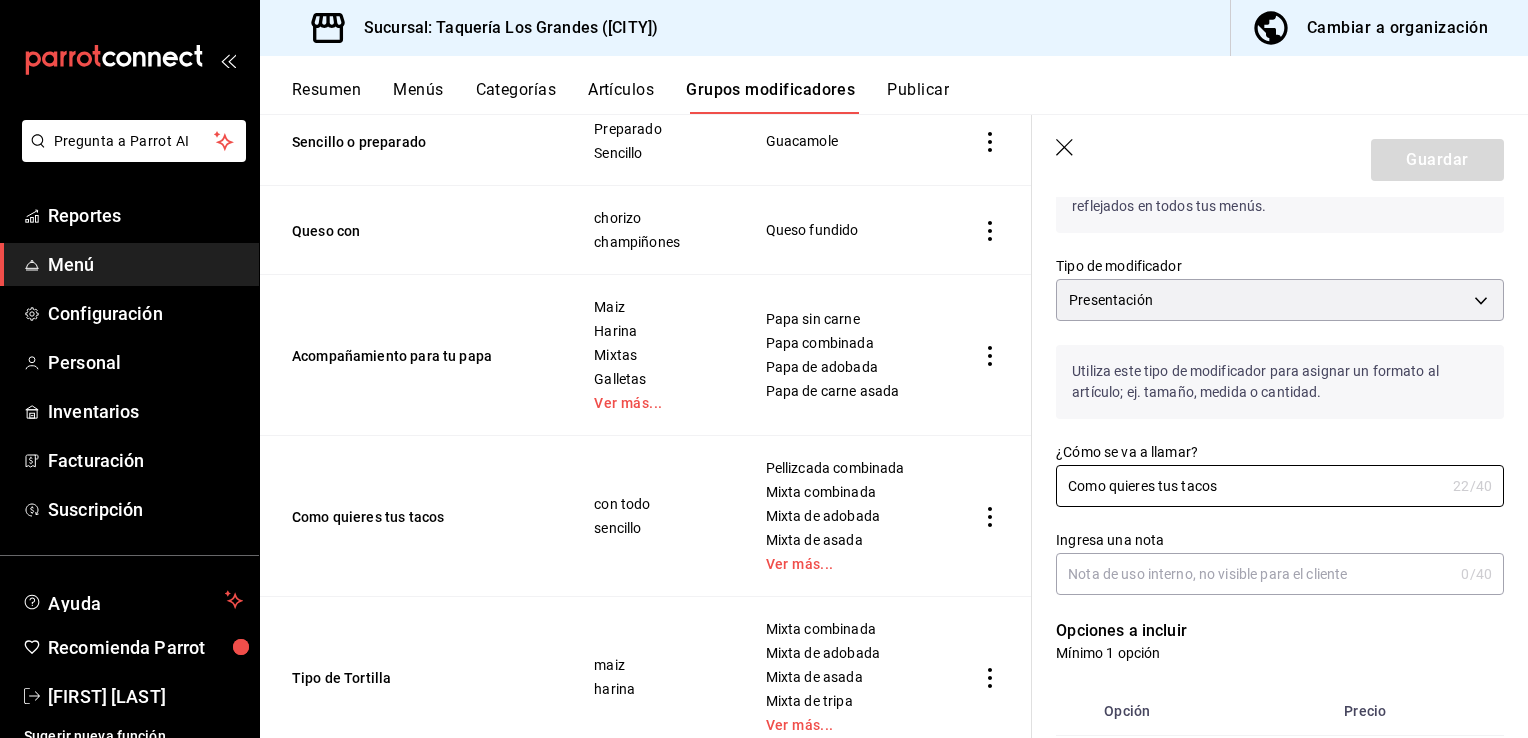 drag, startPoint x: 1234, startPoint y: 494, endPoint x: 963, endPoint y: 439, distance: 276.52487 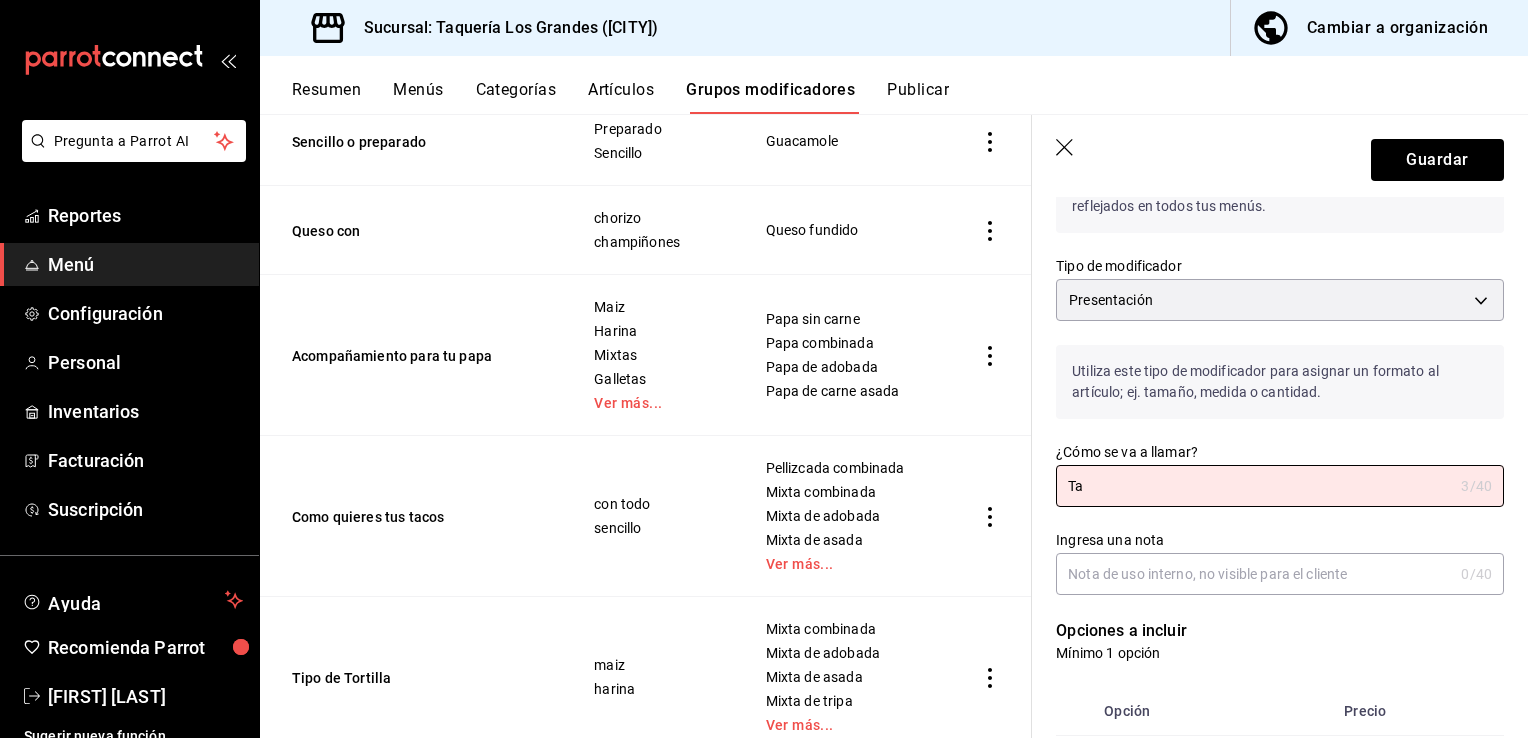 type on "T" 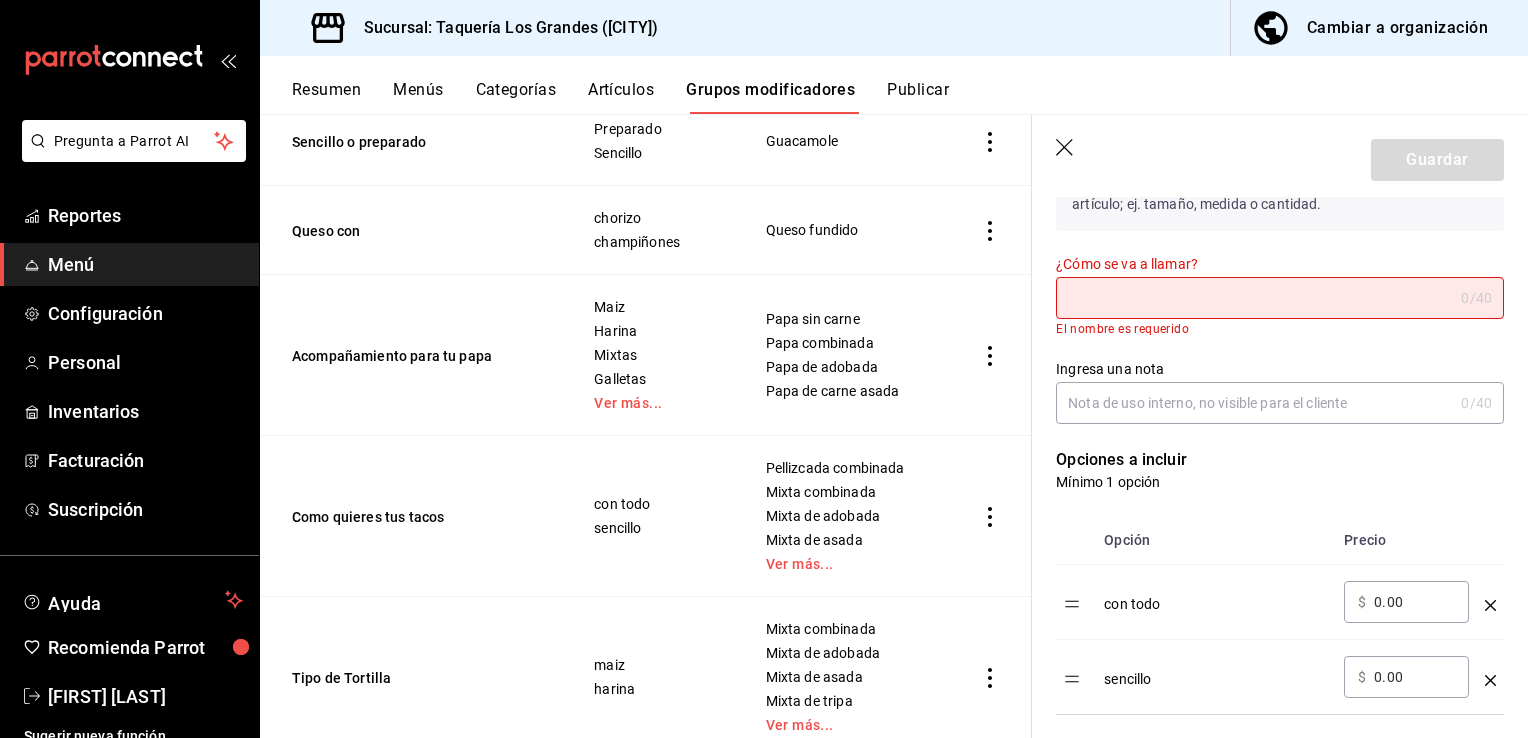 scroll, scrollTop: 281, scrollLeft: 0, axis: vertical 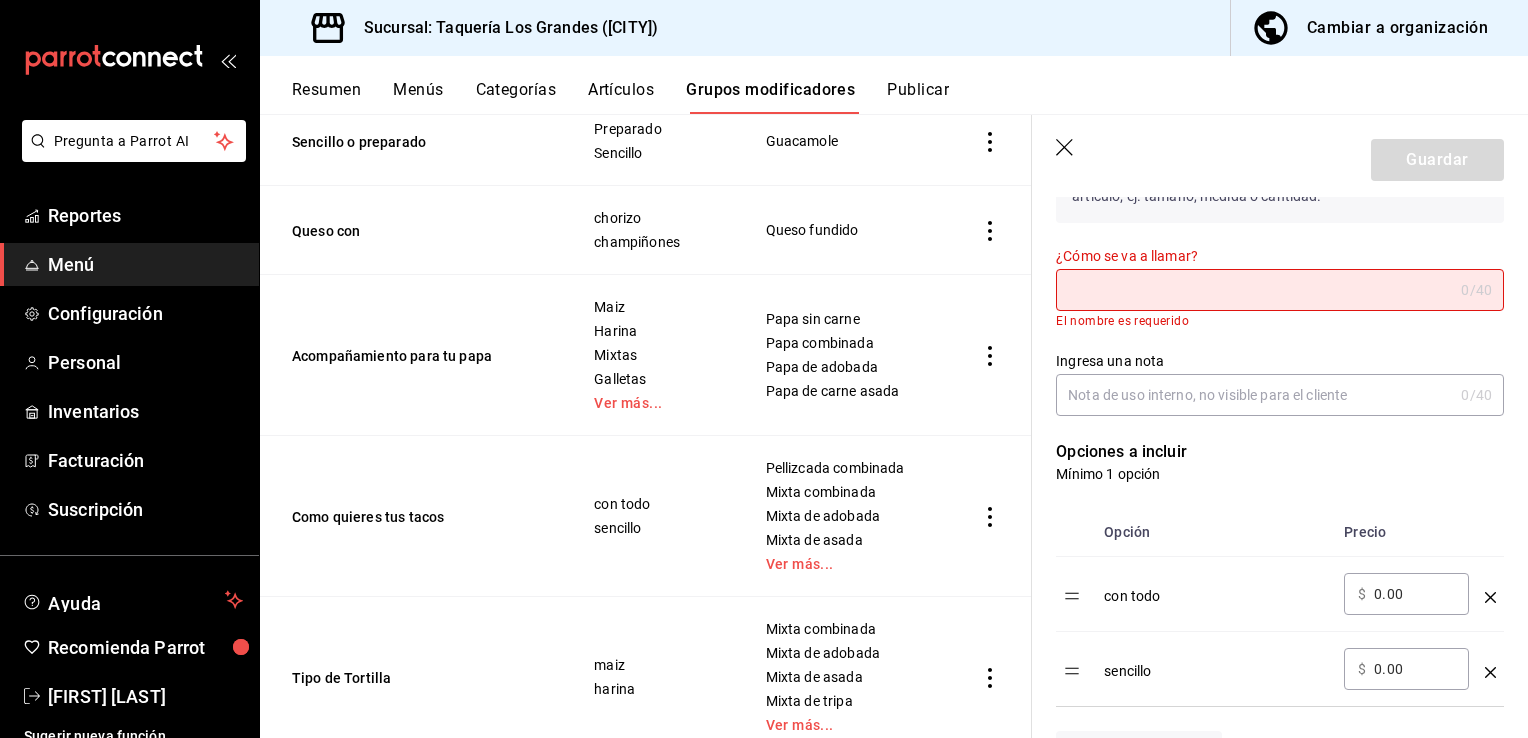type on "c" 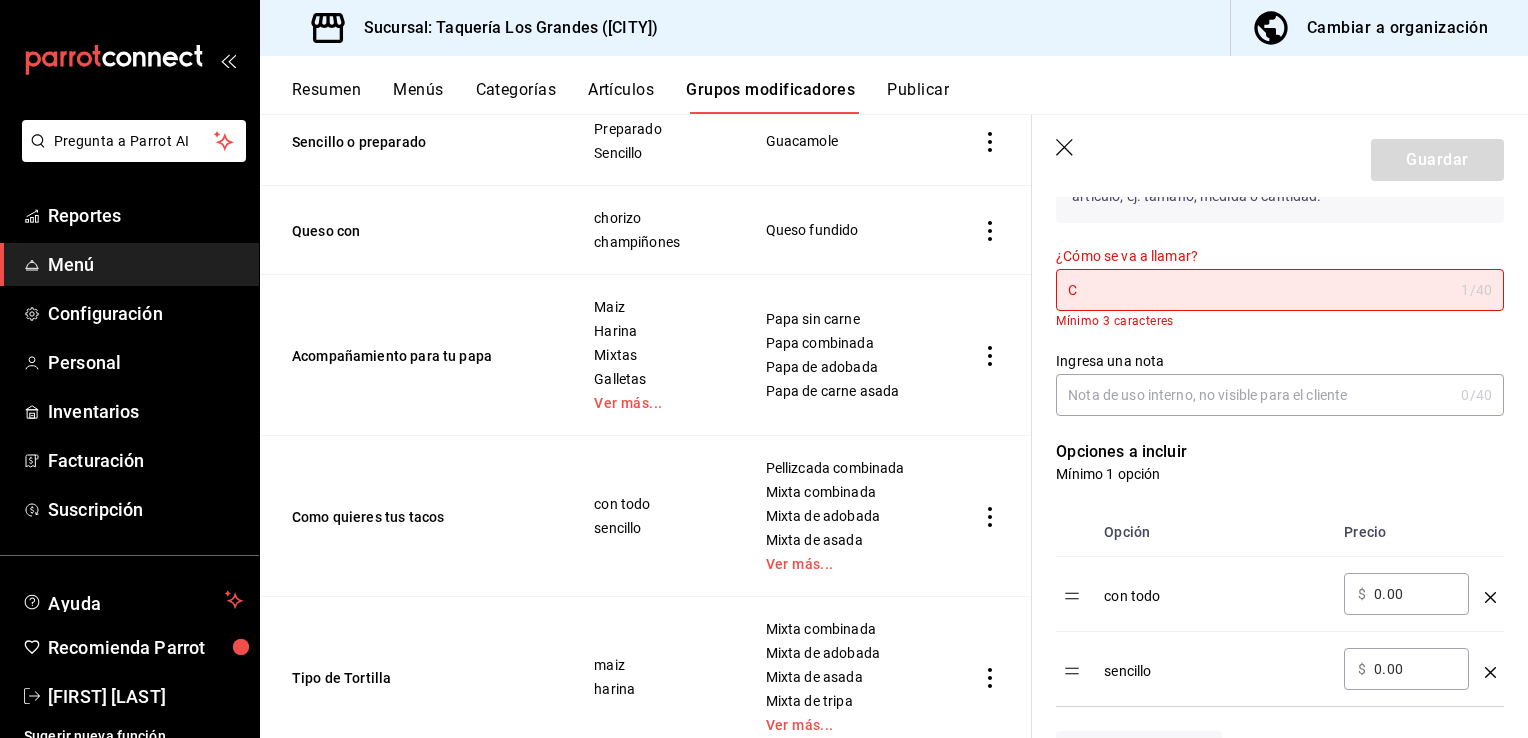 type on "C" 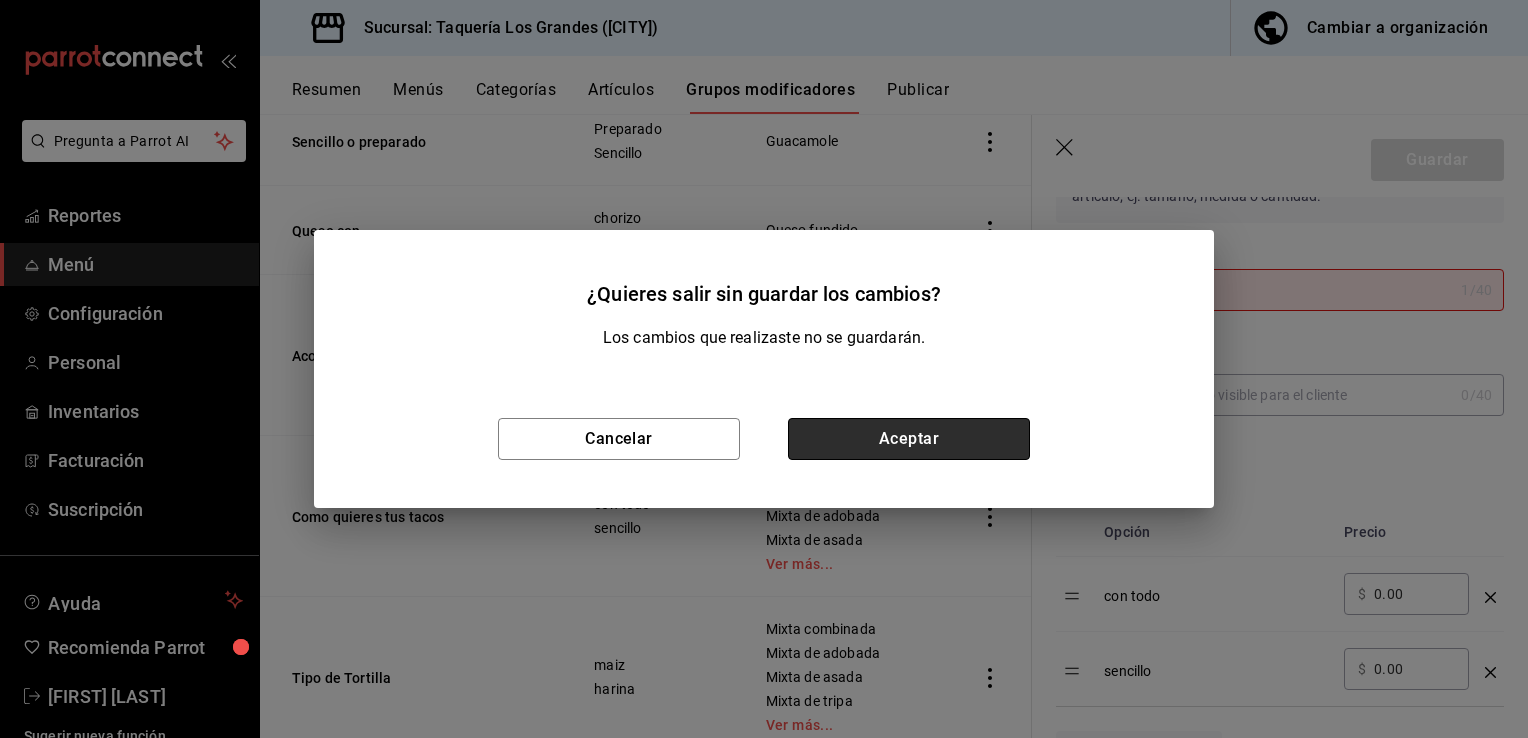 click on "Aceptar" at bounding box center [909, 439] 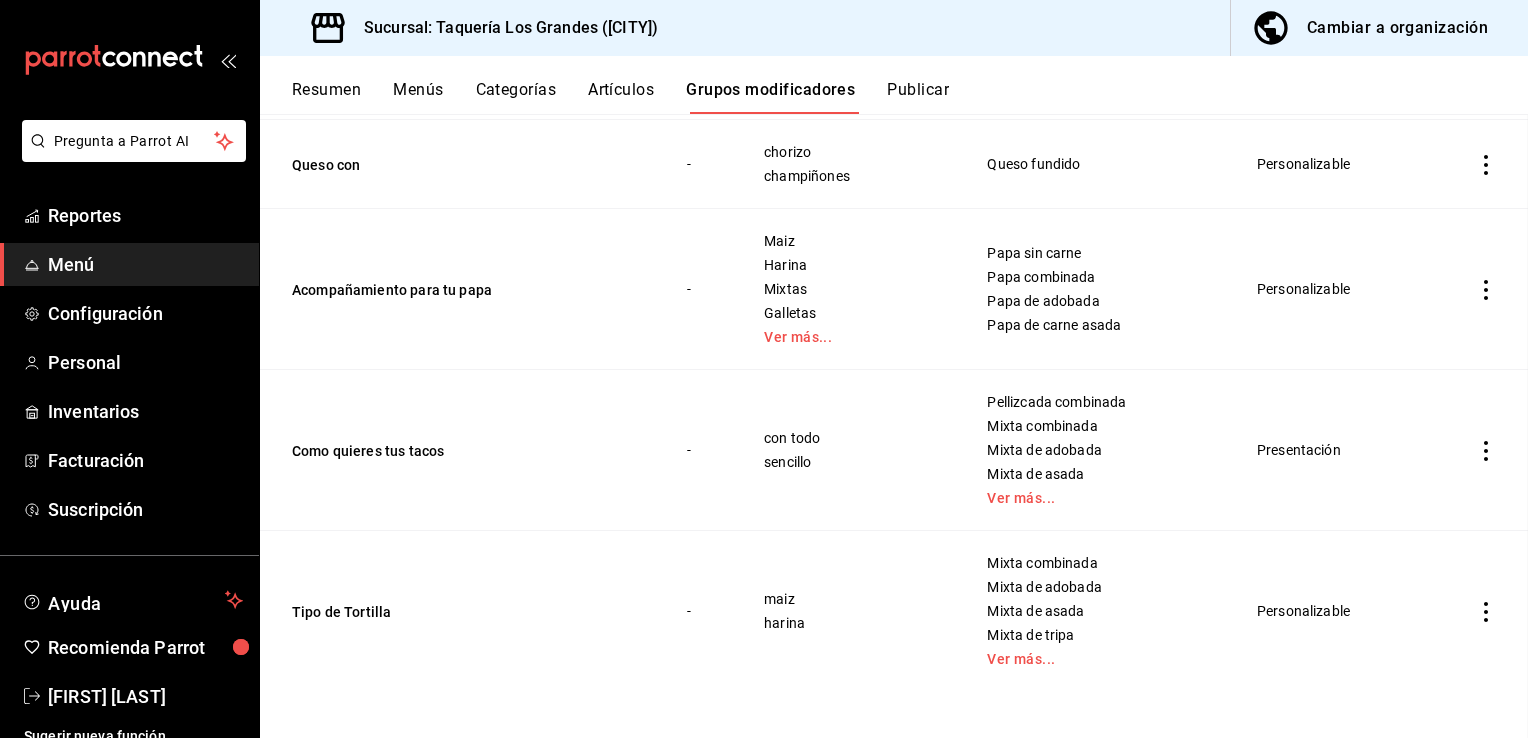 scroll, scrollTop: 0, scrollLeft: 0, axis: both 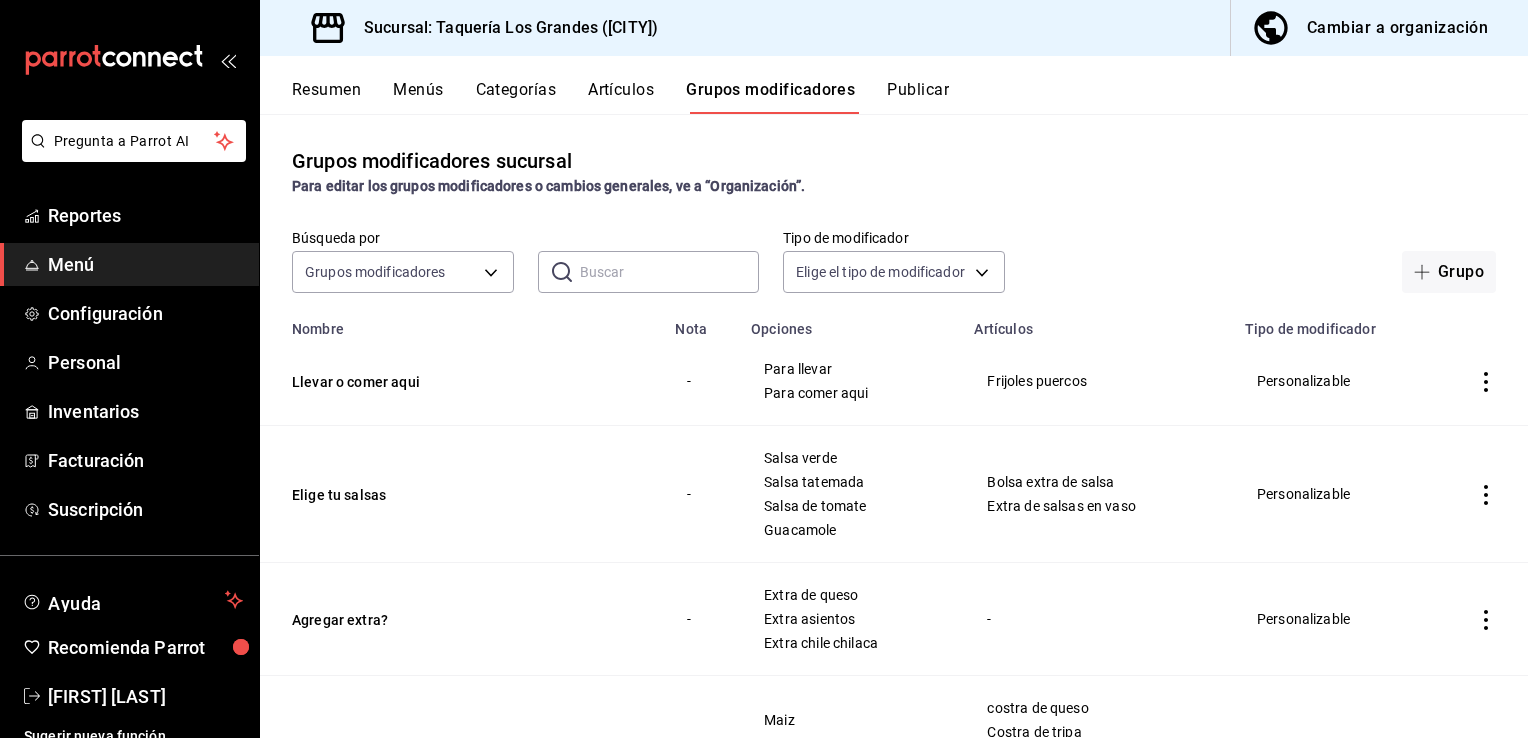 click on "Artículos" at bounding box center (621, 97) 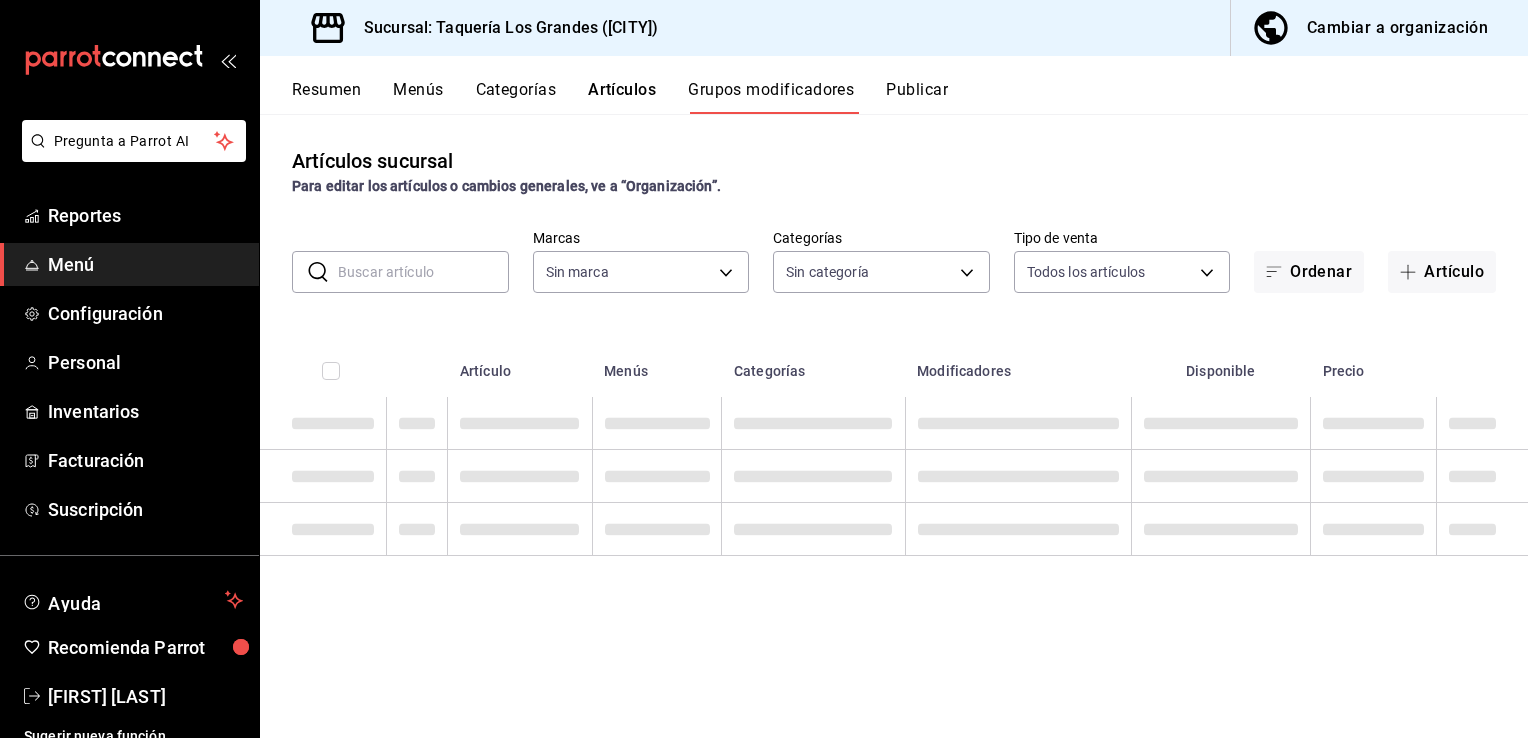type on "[UUID]" 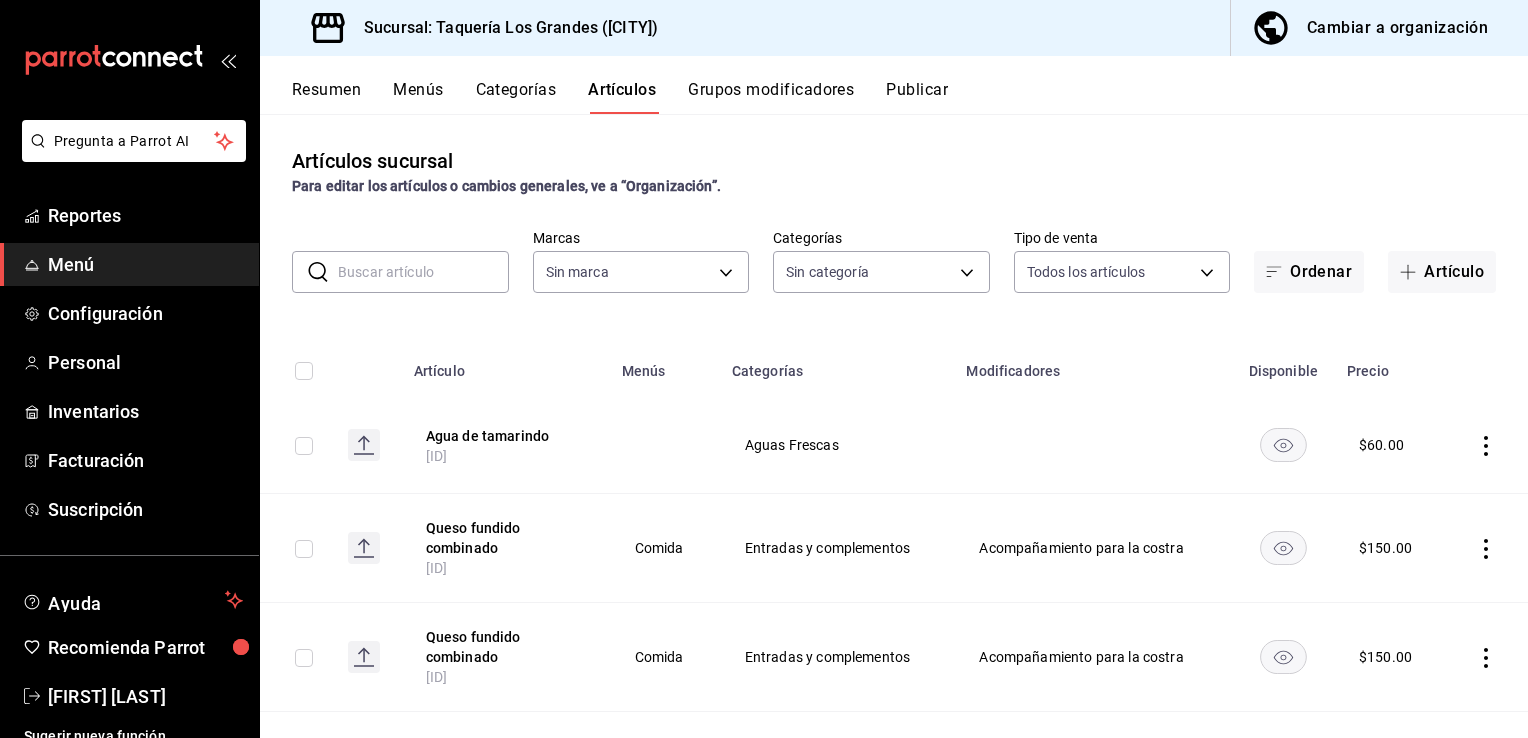 type on "[UUID]" 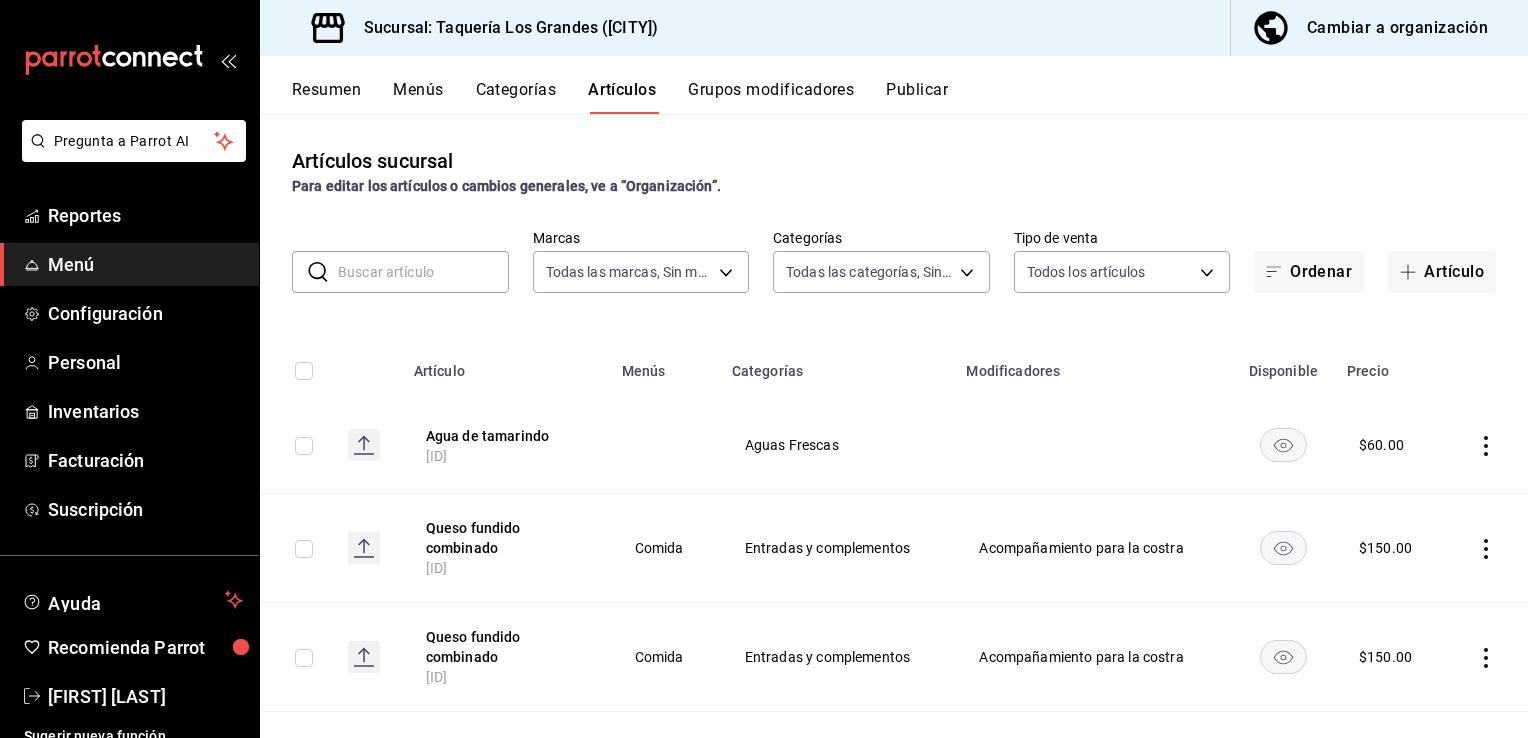 click 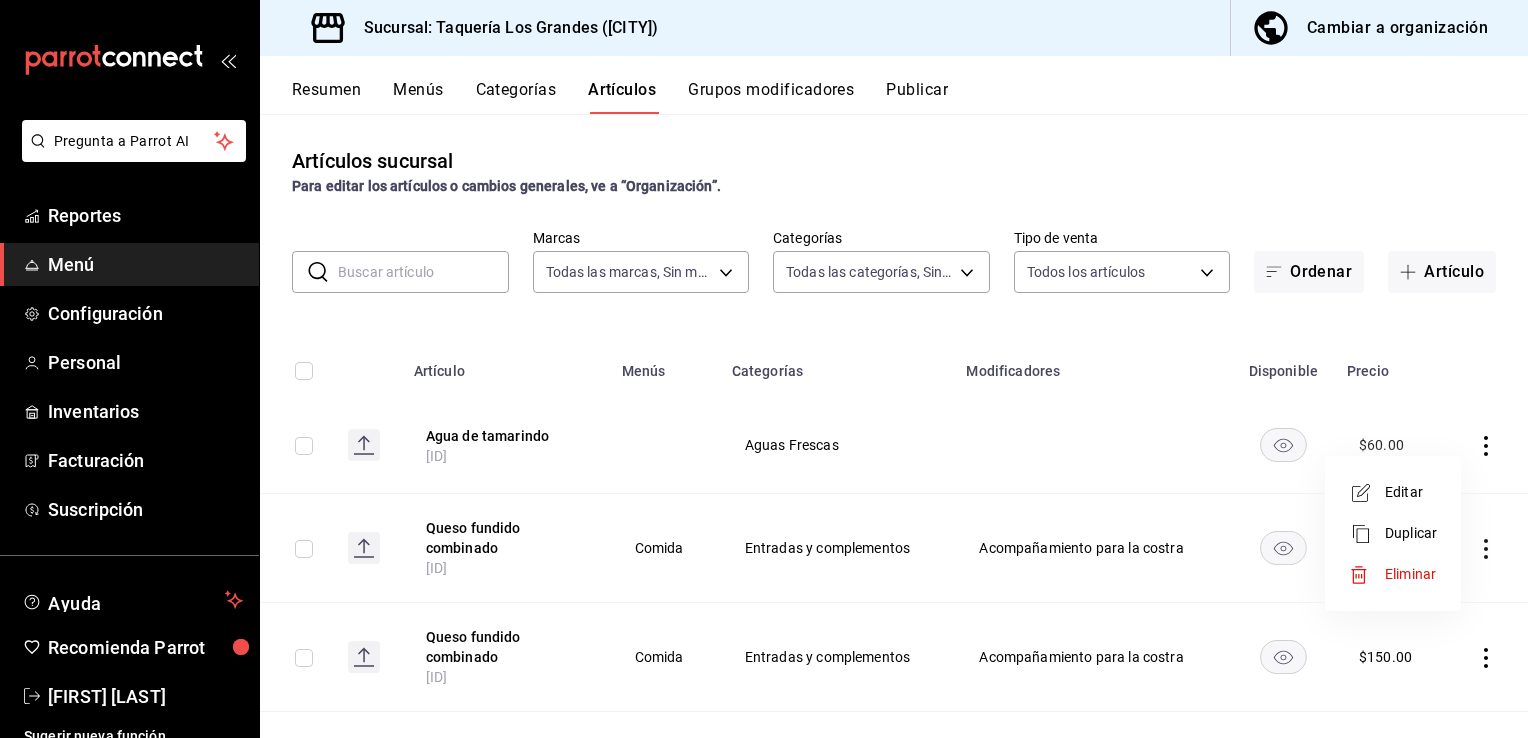 click on "Editar" at bounding box center (1393, 492) 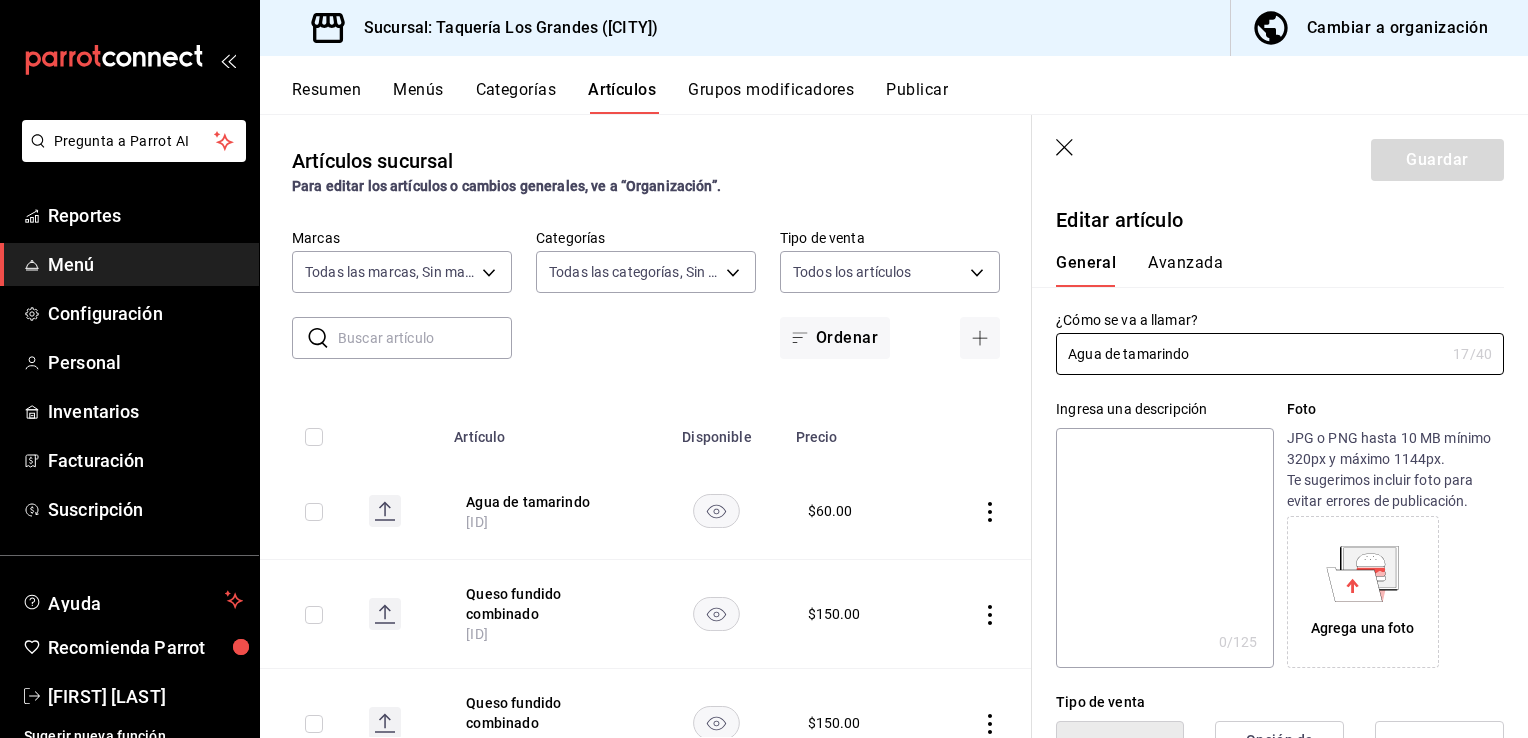 type on "$60.00" 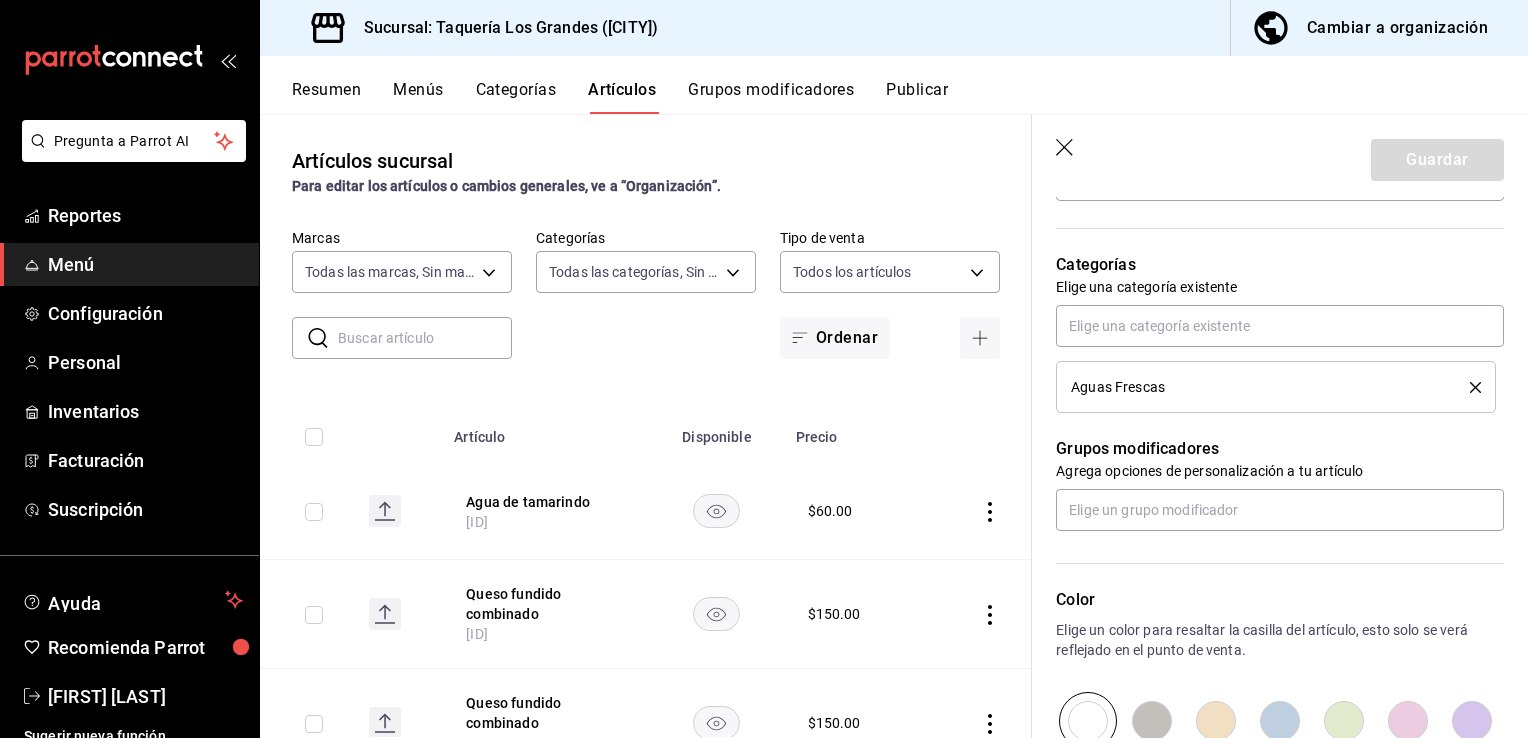scroll, scrollTop: 671, scrollLeft: 0, axis: vertical 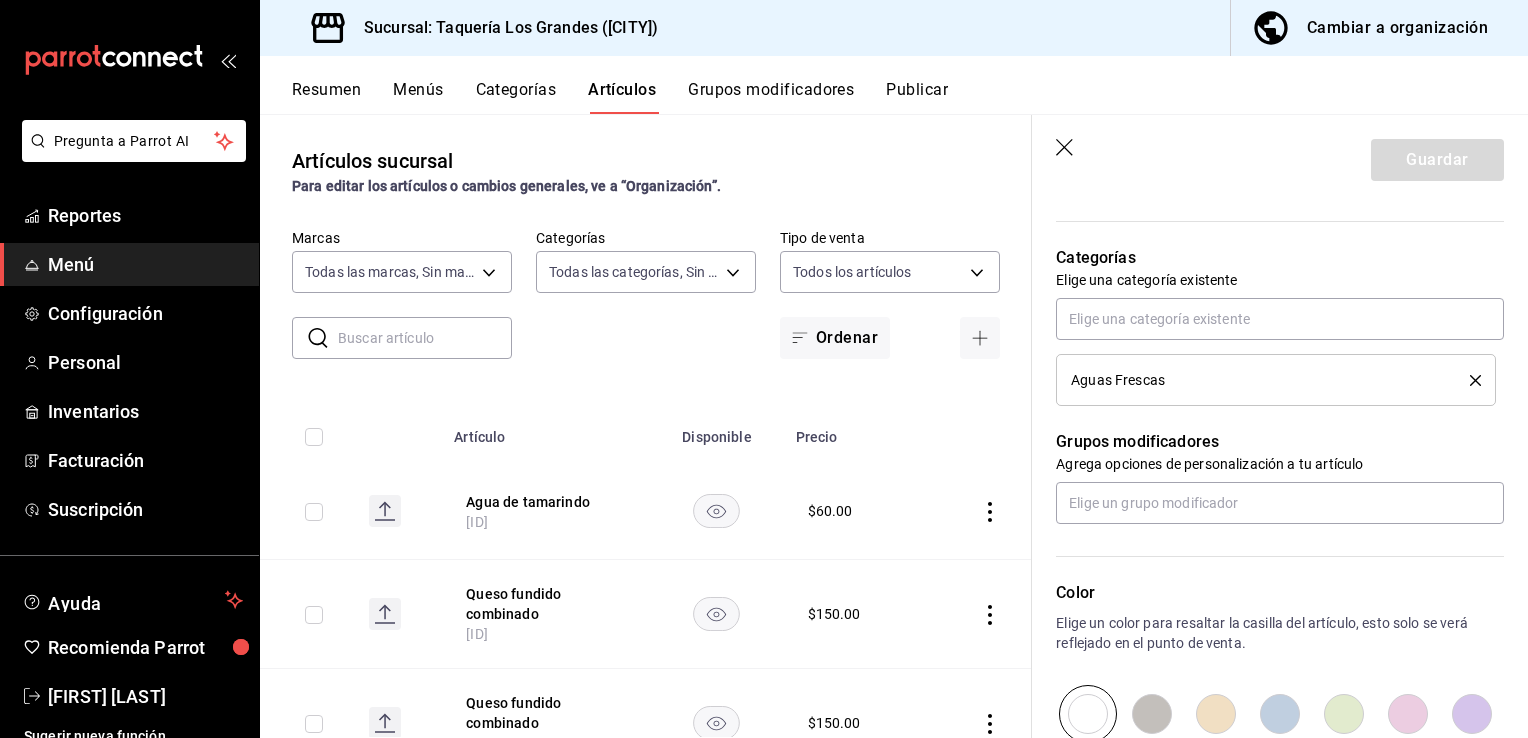 click on "Aguas Frescas" at bounding box center (1255, 380) 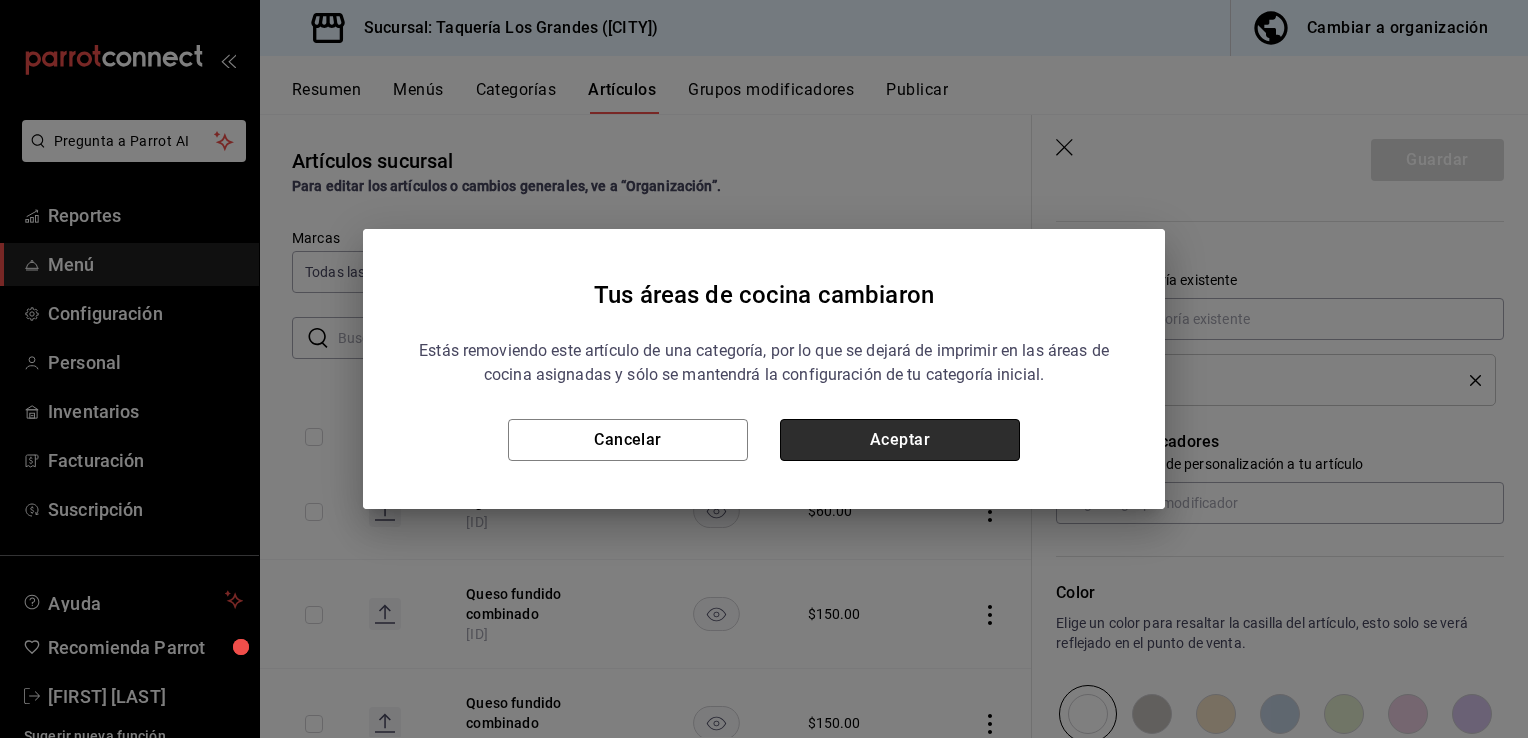 click on "Aceptar" at bounding box center [900, 440] 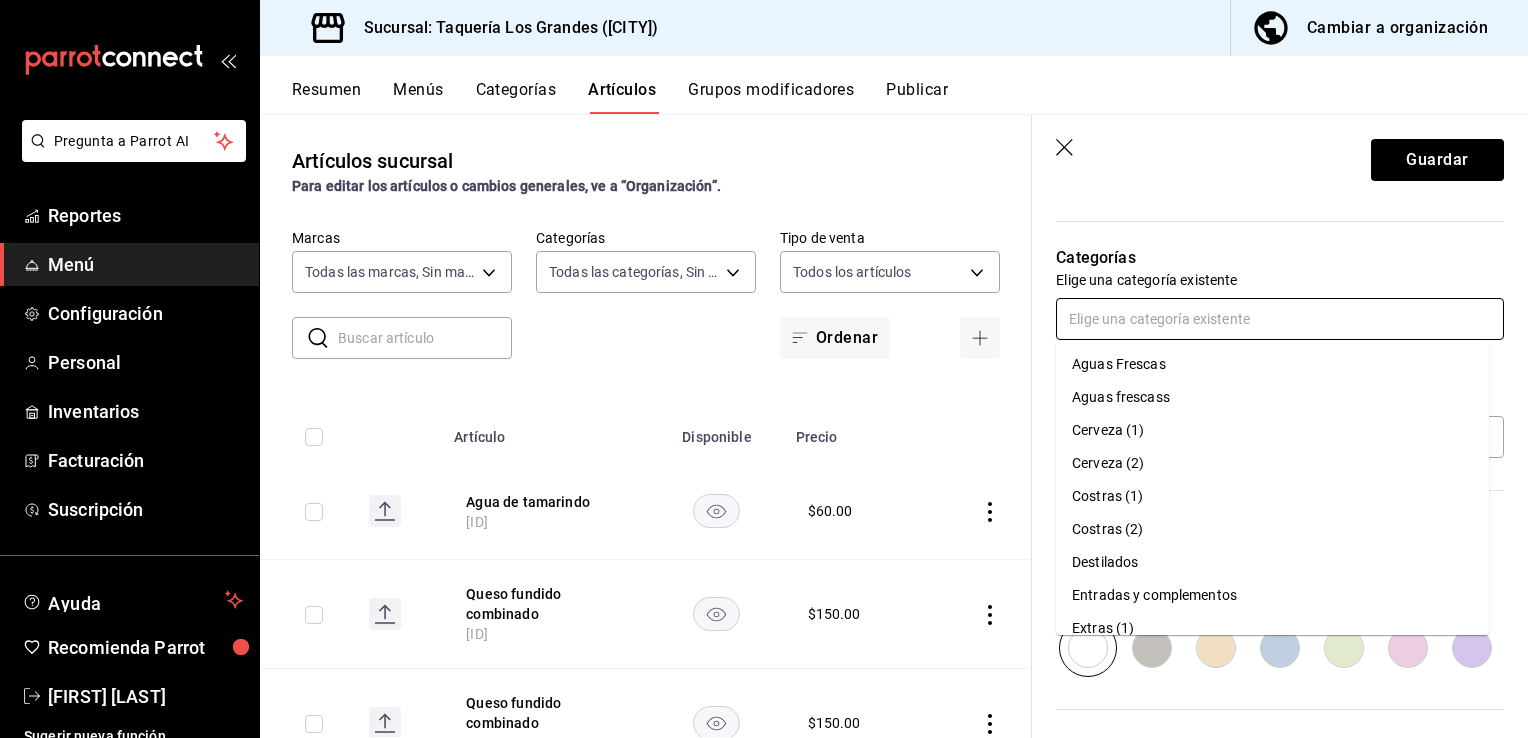 click at bounding box center (1280, 319) 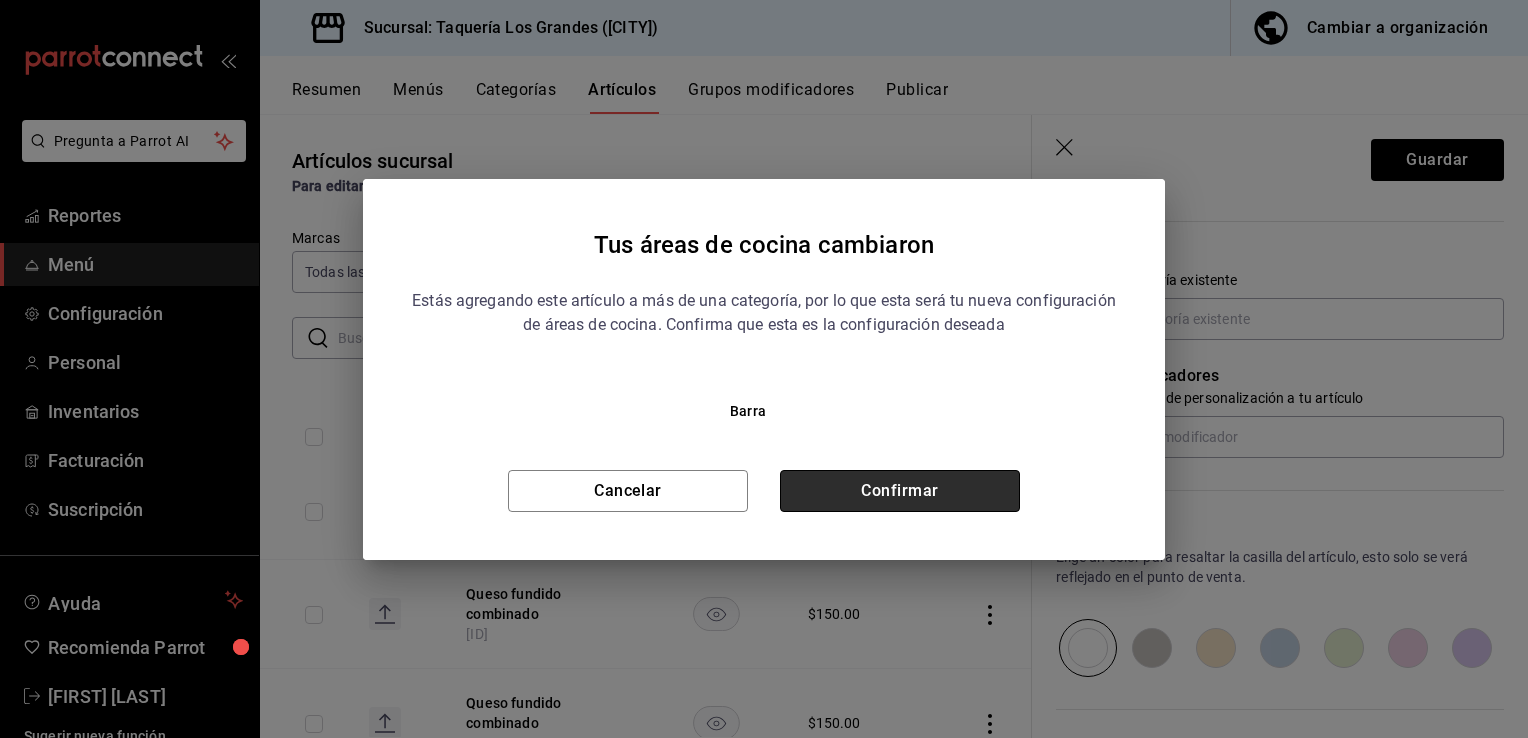 click on "Confirmar" at bounding box center (900, 491) 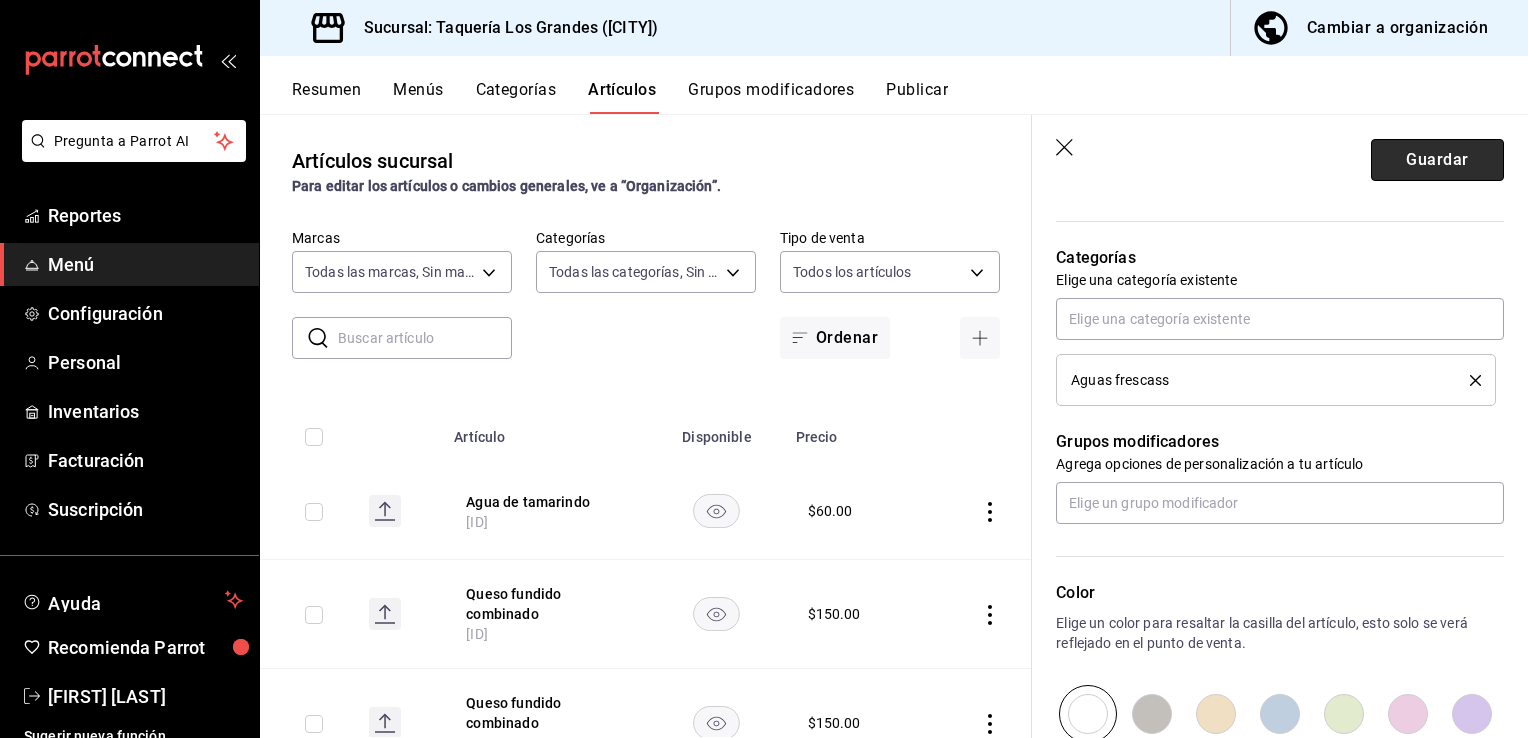 click on "Guardar" at bounding box center [1437, 160] 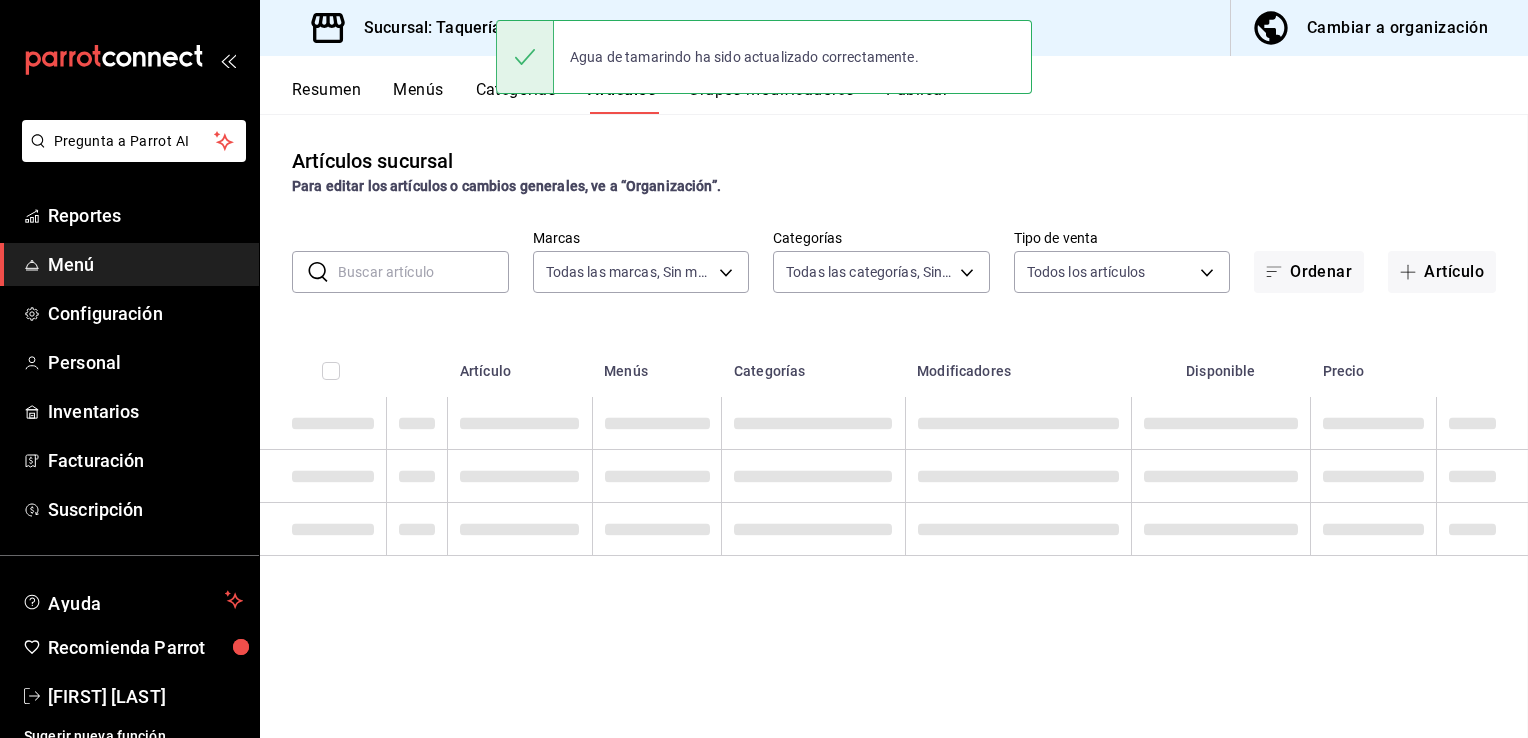 scroll, scrollTop: 0, scrollLeft: 0, axis: both 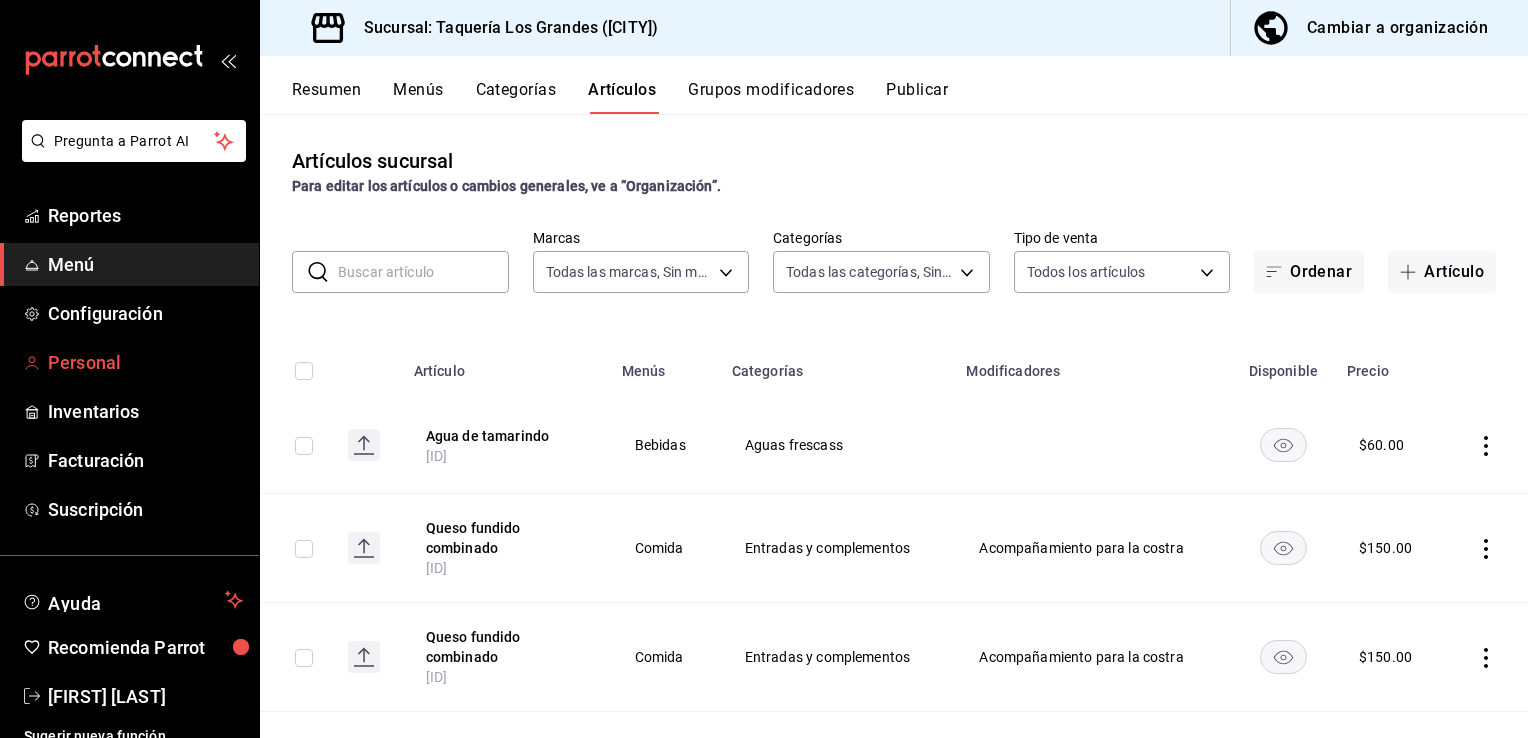 click on "Personal" at bounding box center [145, 362] 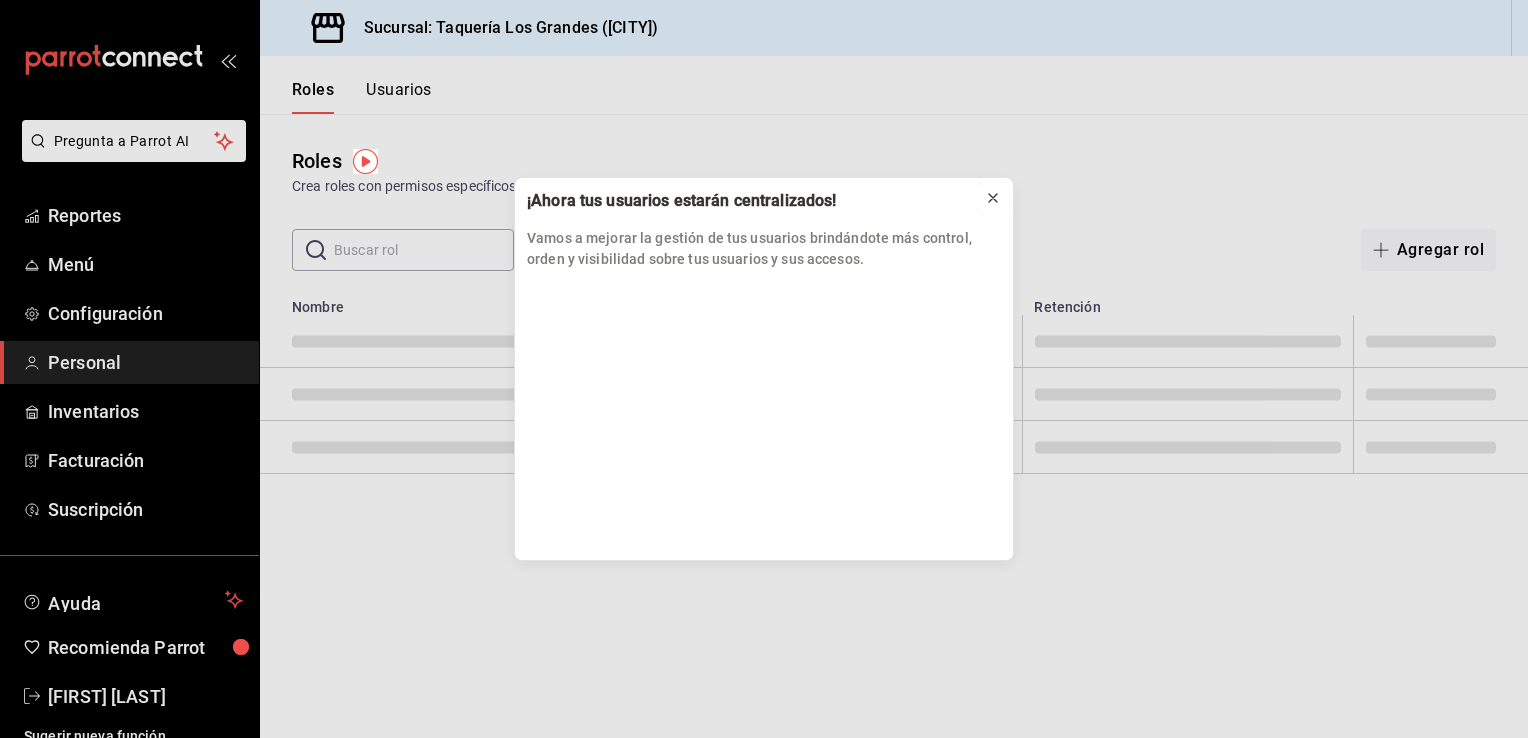 click 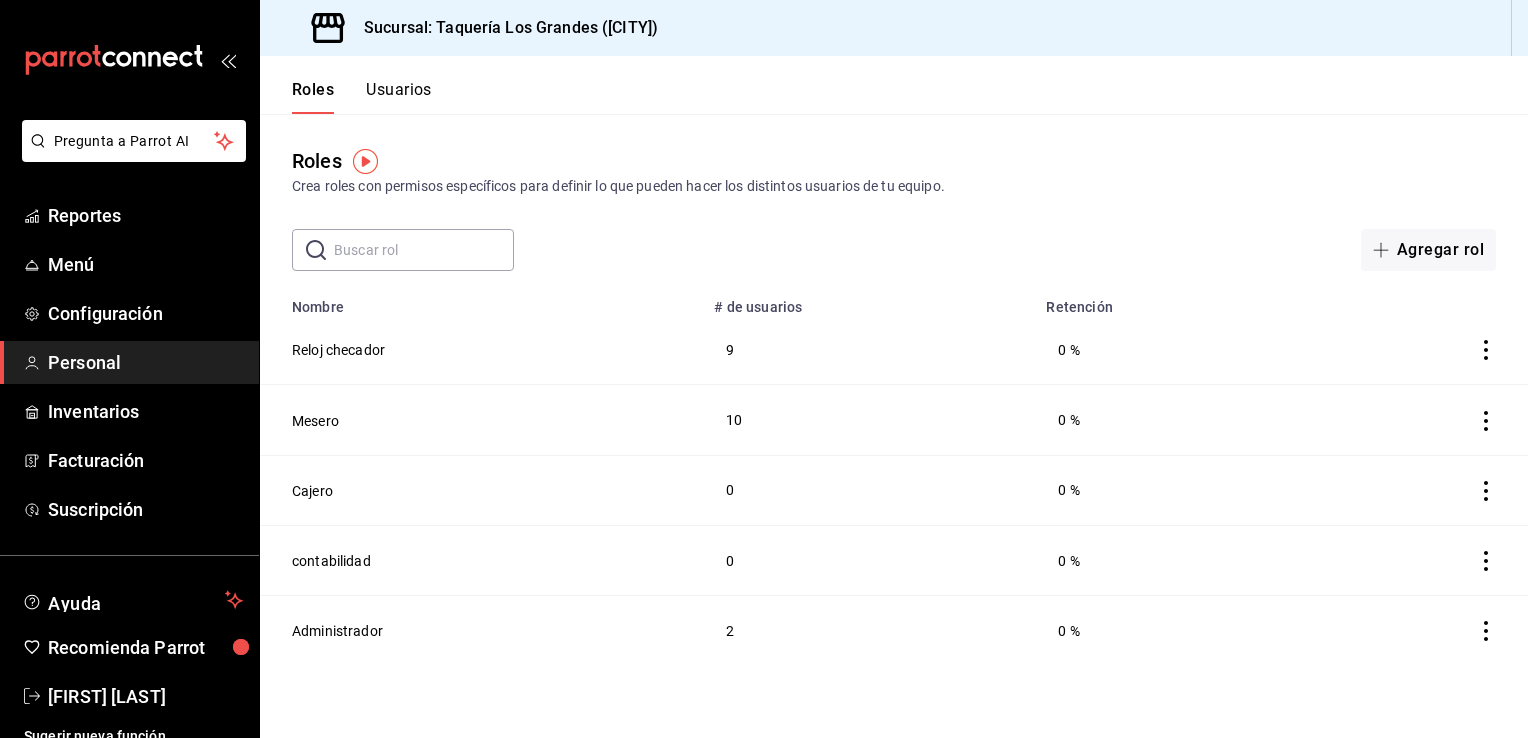 click on "Usuarios" at bounding box center [399, 97] 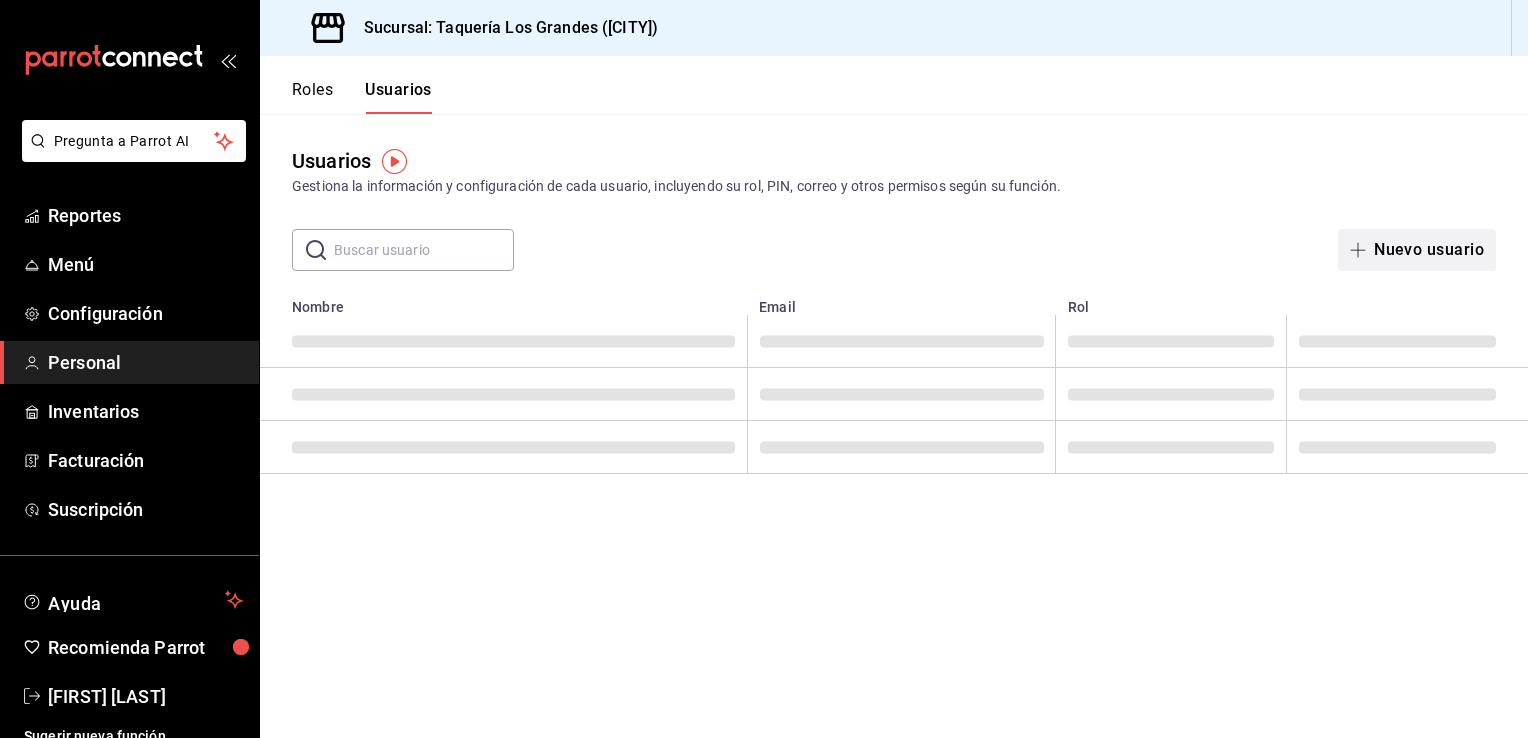click on "Nuevo usuario" at bounding box center (1417, 250) 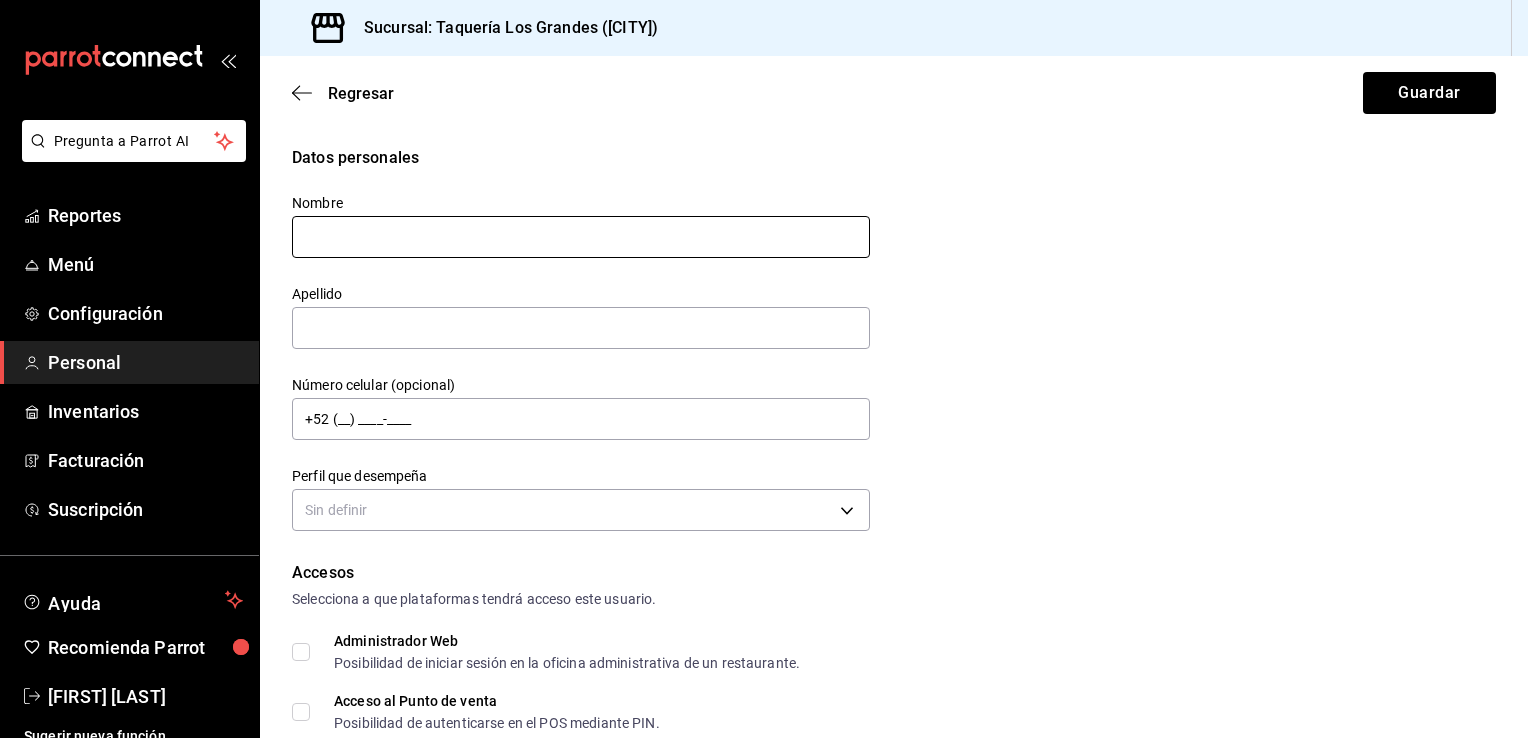click at bounding box center [581, 237] 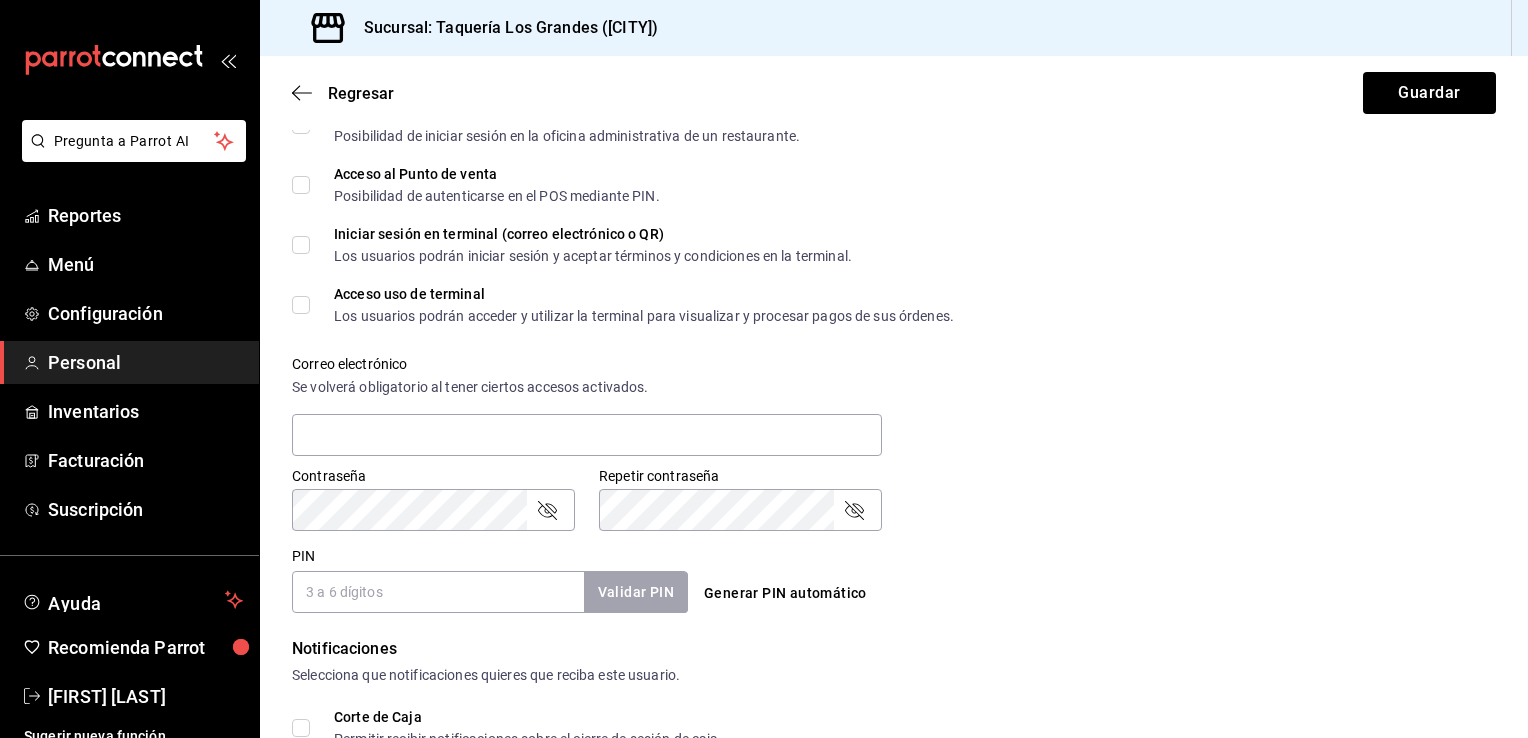 scroll, scrollTop: 533, scrollLeft: 0, axis: vertical 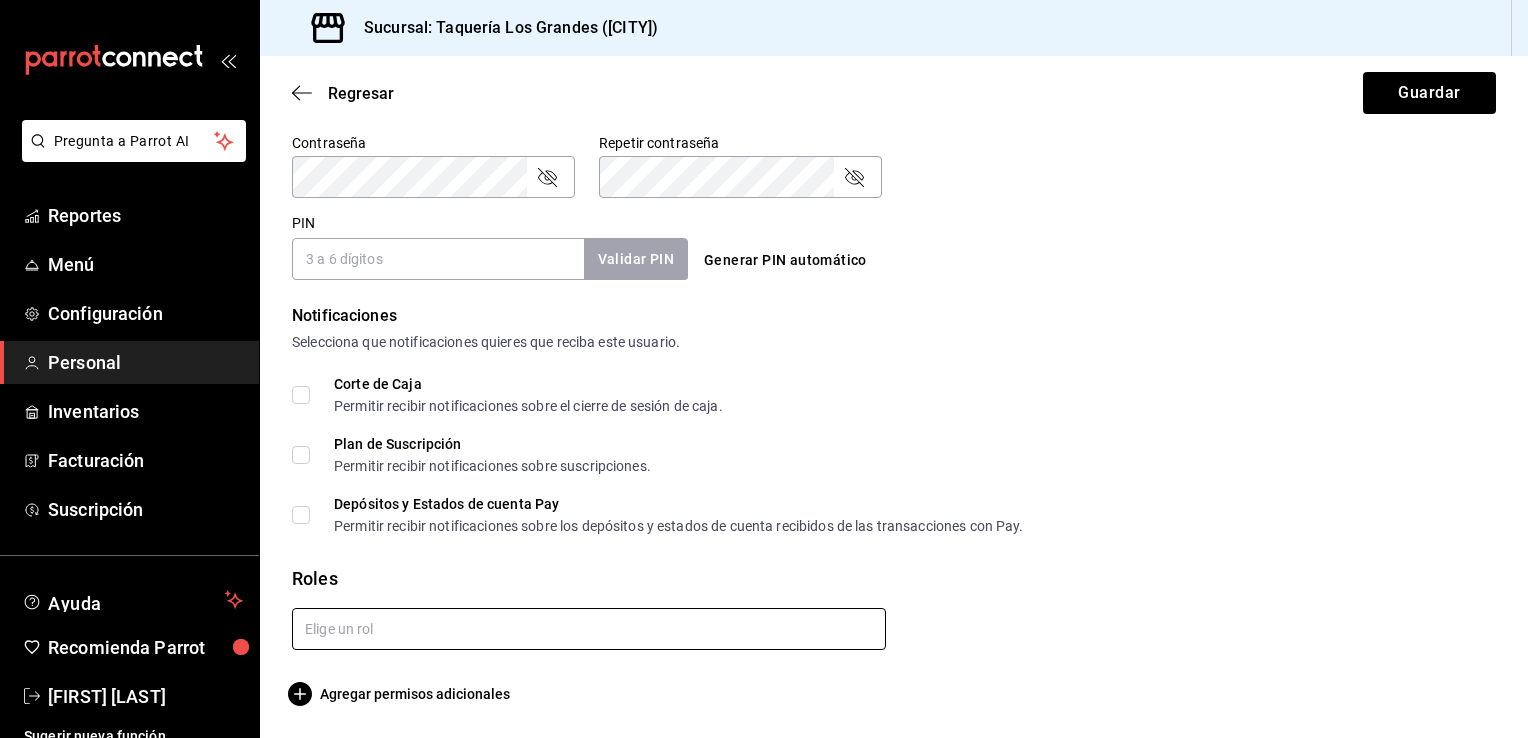 type on "[FIRST]" 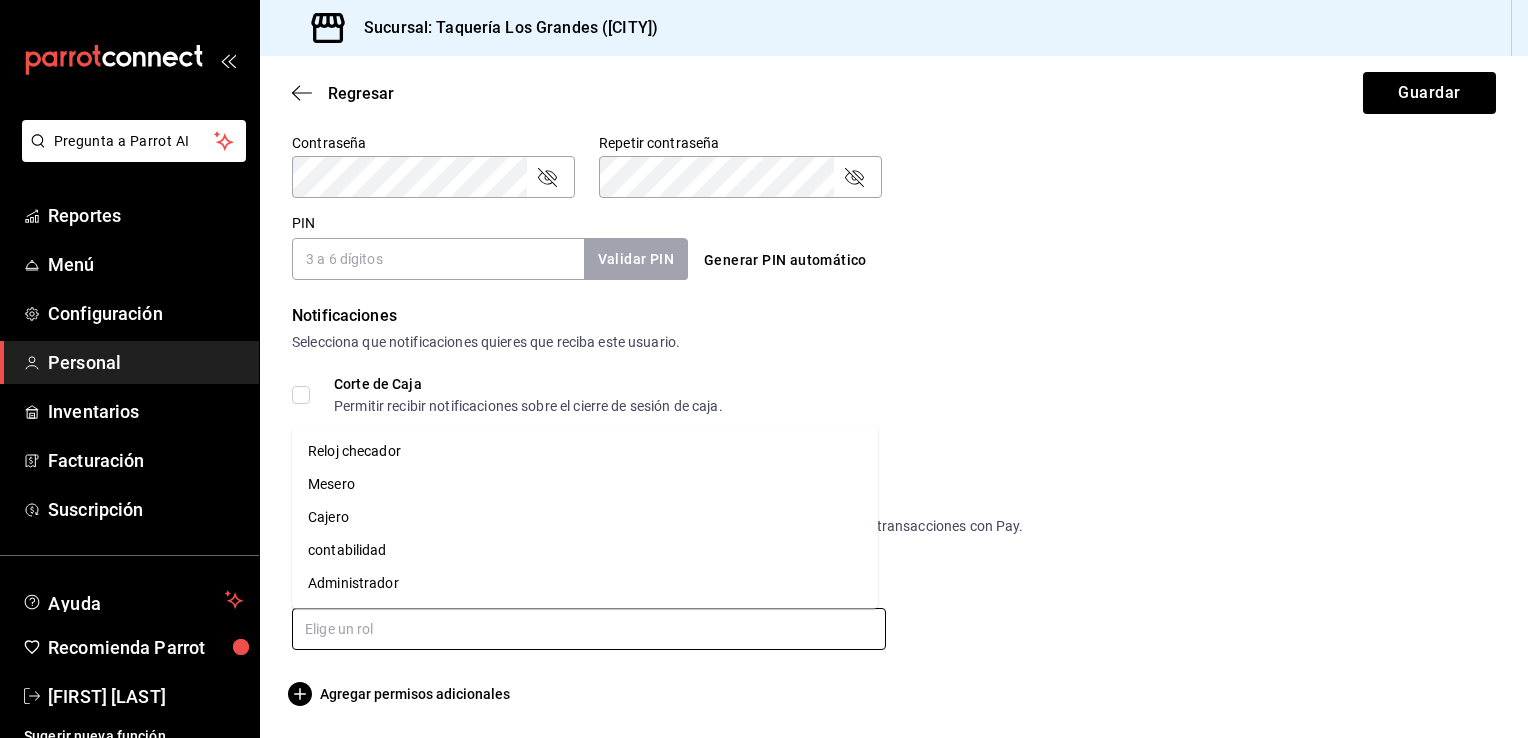 click at bounding box center (589, 629) 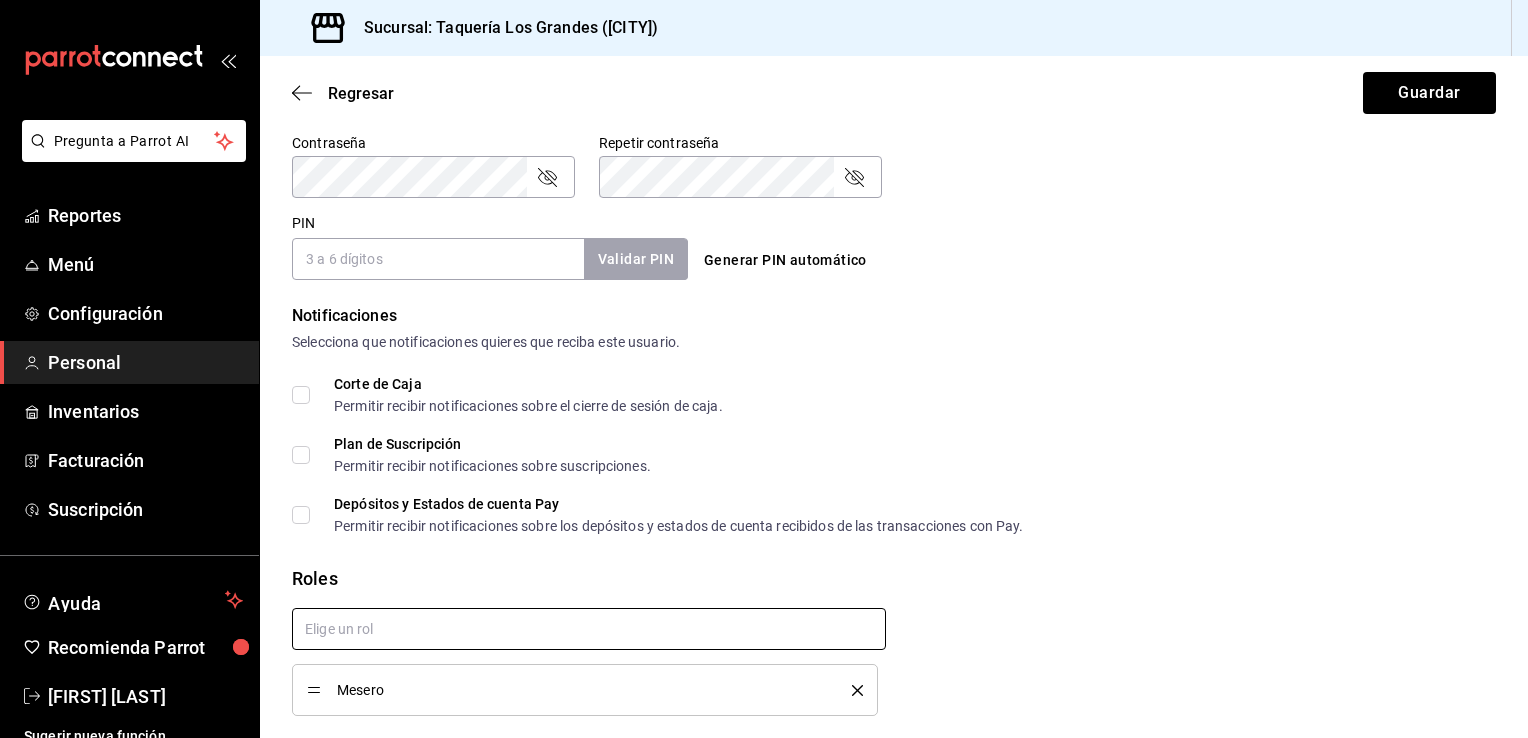 checkbox on "true" 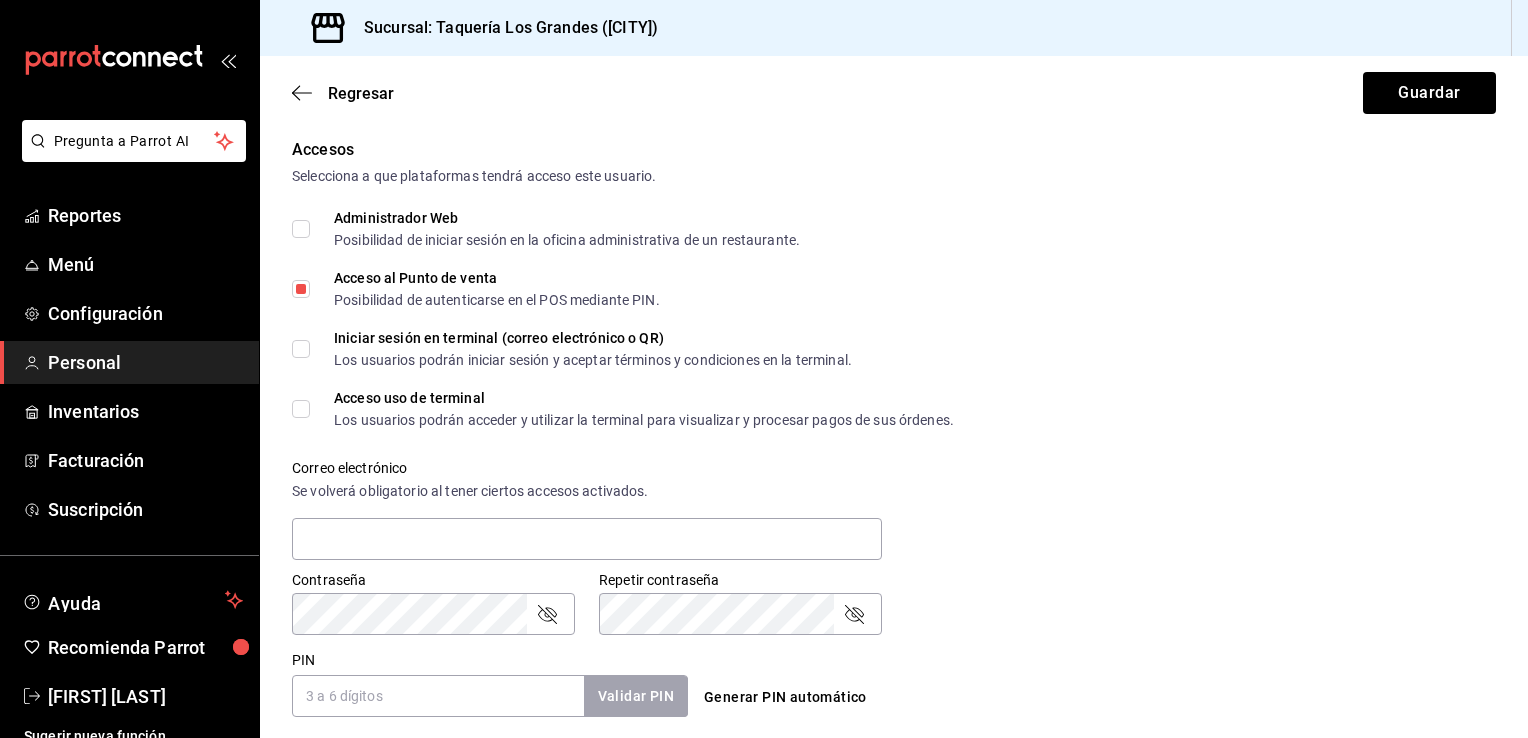 scroll, scrollTop: 419, scrollLeft: 0, axis: vertical 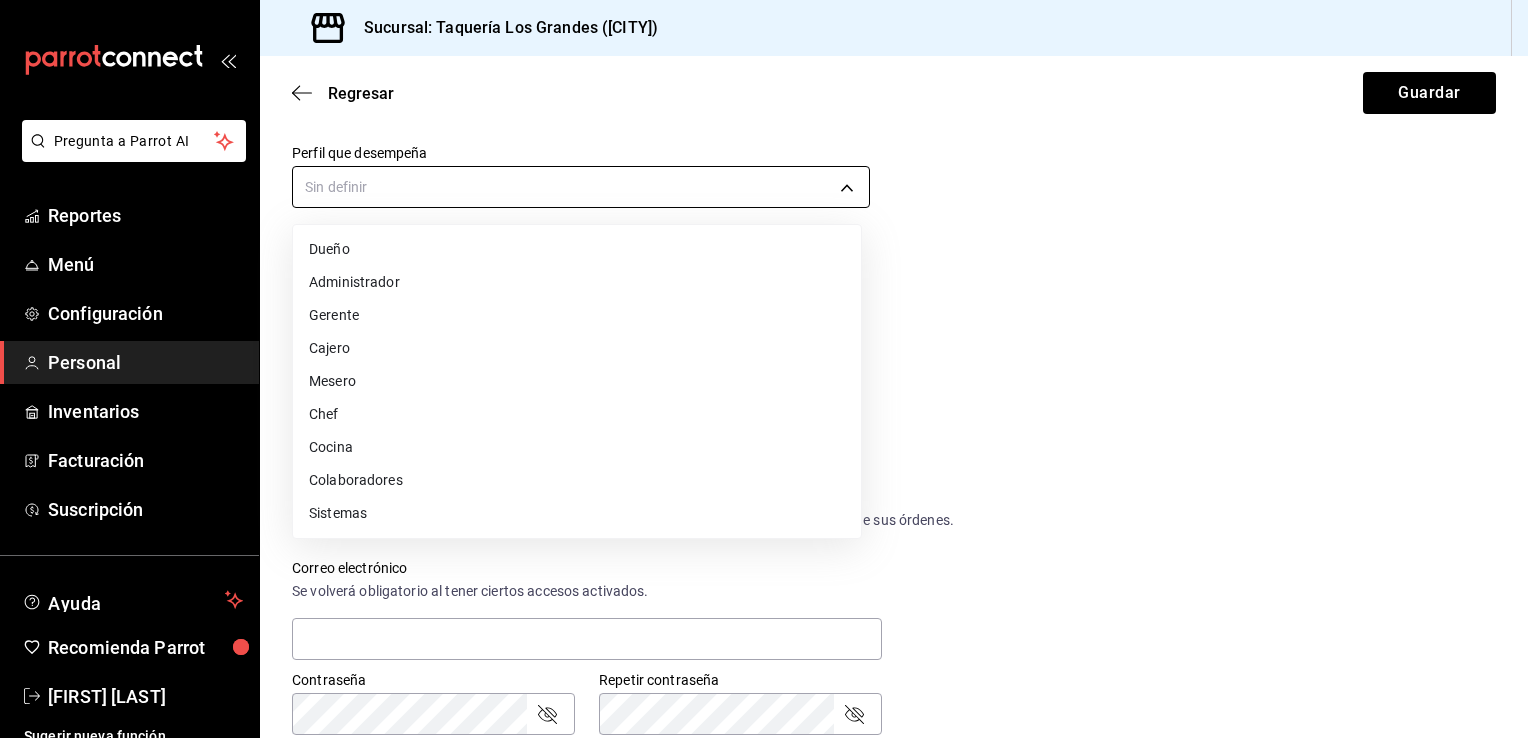 click on "Pregunta a Parrot AI Reportes   Menú   Configuración   Personal   Inventarios   Facturación   Suscripción   Ayuda Recomienda Parrot   [FIRST] [LAST] Vea   Sugerir nueva función   Sucursal: Taquería Los Grandes ([CITY]) Regresar Guardar Datos personales Nombre [FIRST] Apellido Número celular (opcional) +52 ([AREA_CODE]) ____-____ Perfil que desempeña Sin definir Accesos Selecciona a que plataformas tendrá acceso este usuario. Administrador Web Posibilidad de iniciar sesión en la oficina administrativa de un restaurante.  Acceso al Punto de venta Posibilidad de autenticarse en el POS mediante PIN.  Iniciar sesión en terminal (correo electrónico o QR) Los usuarios podrán iniciar sesión y aceptar términos y condiciones en la terminal. Acceso uso de terminal Los usuarios podrán acceder y utilizar la terminal para visualizar y procesar pagos de sus órdenes. Correo electrónico Se volverá obligatorio al tener ciertos accesos activados. Contraseña Contraseña Repetir contraseña Repetir contraseña PIN ​ Roles" at bounding box center (764, 369) 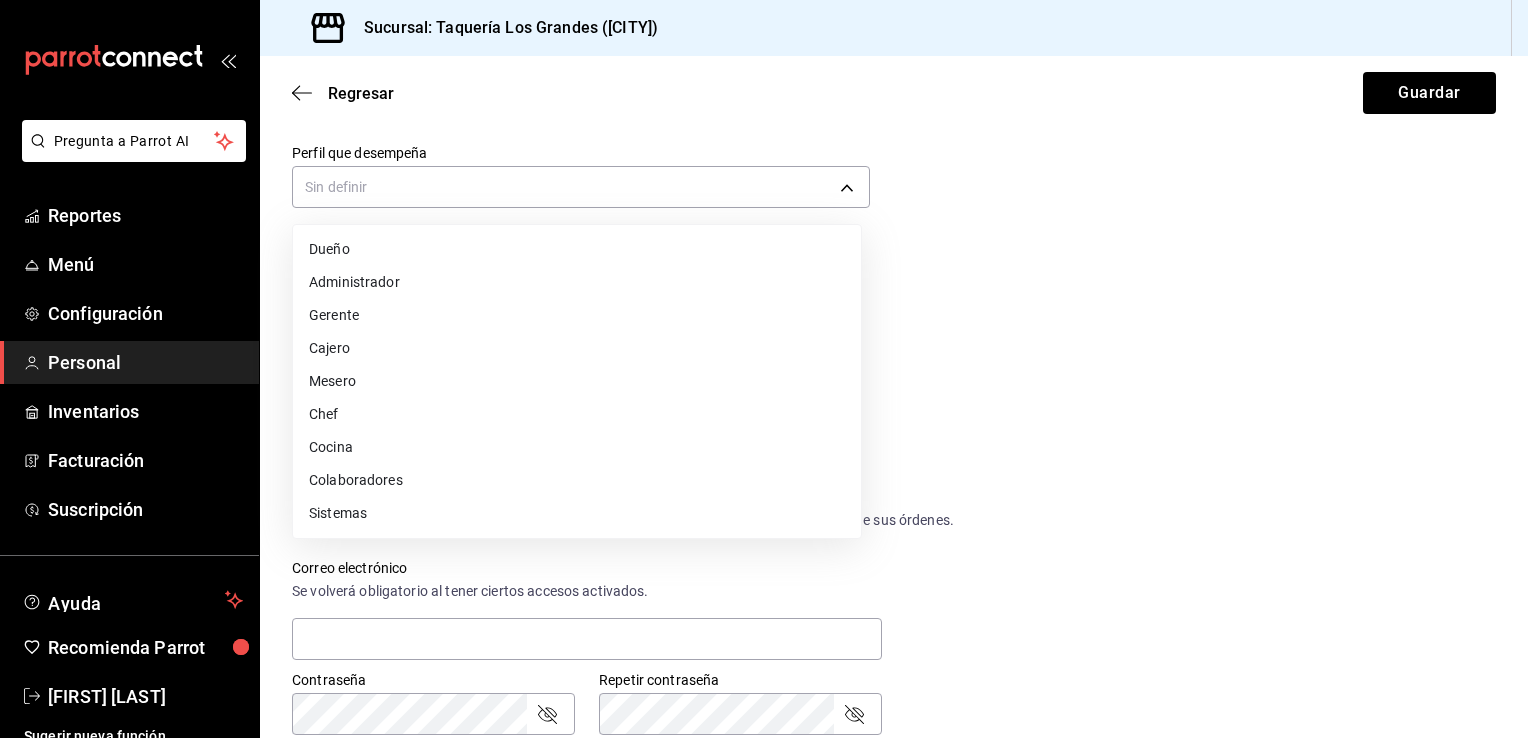 click on "Mesero" at bounding box center [577, 381] 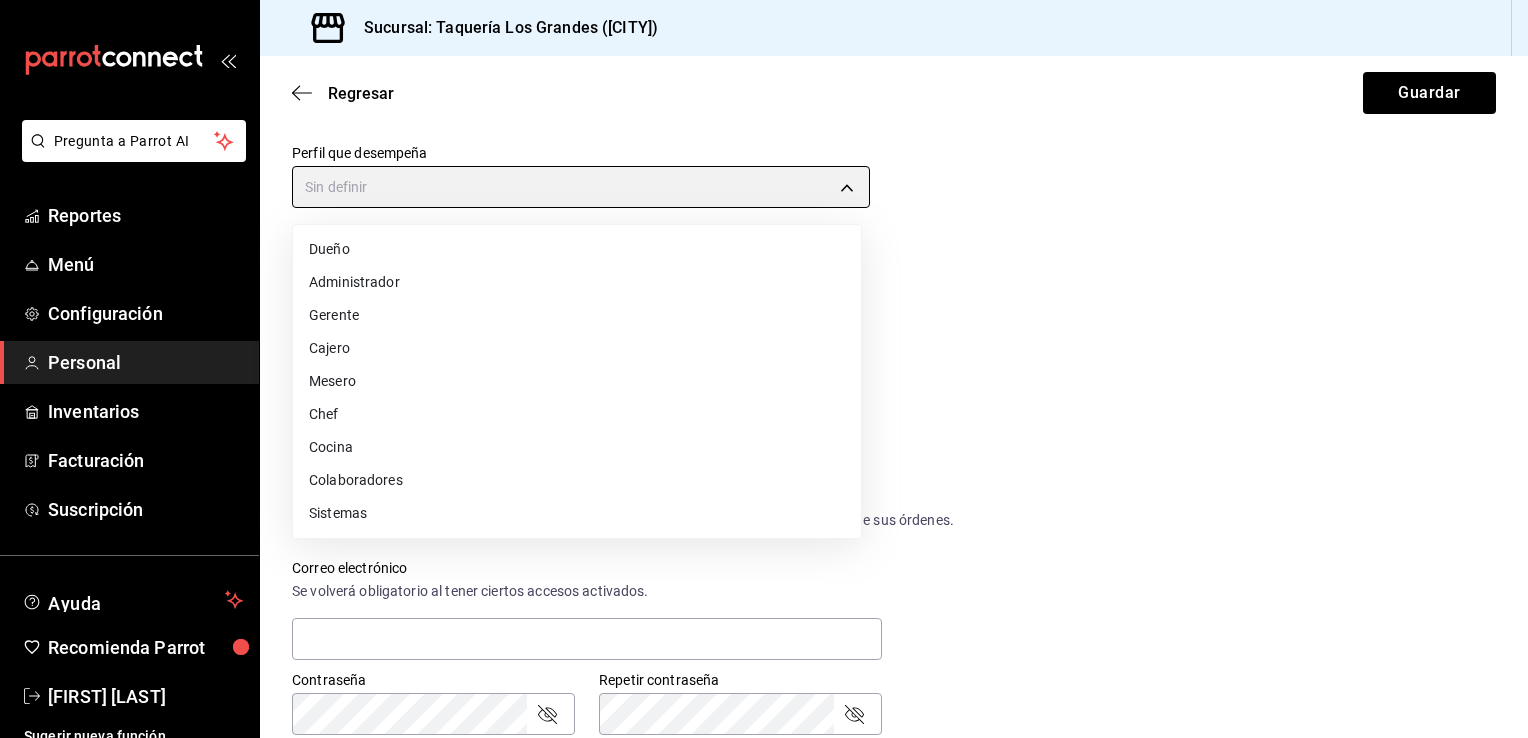 type on "WAITER" 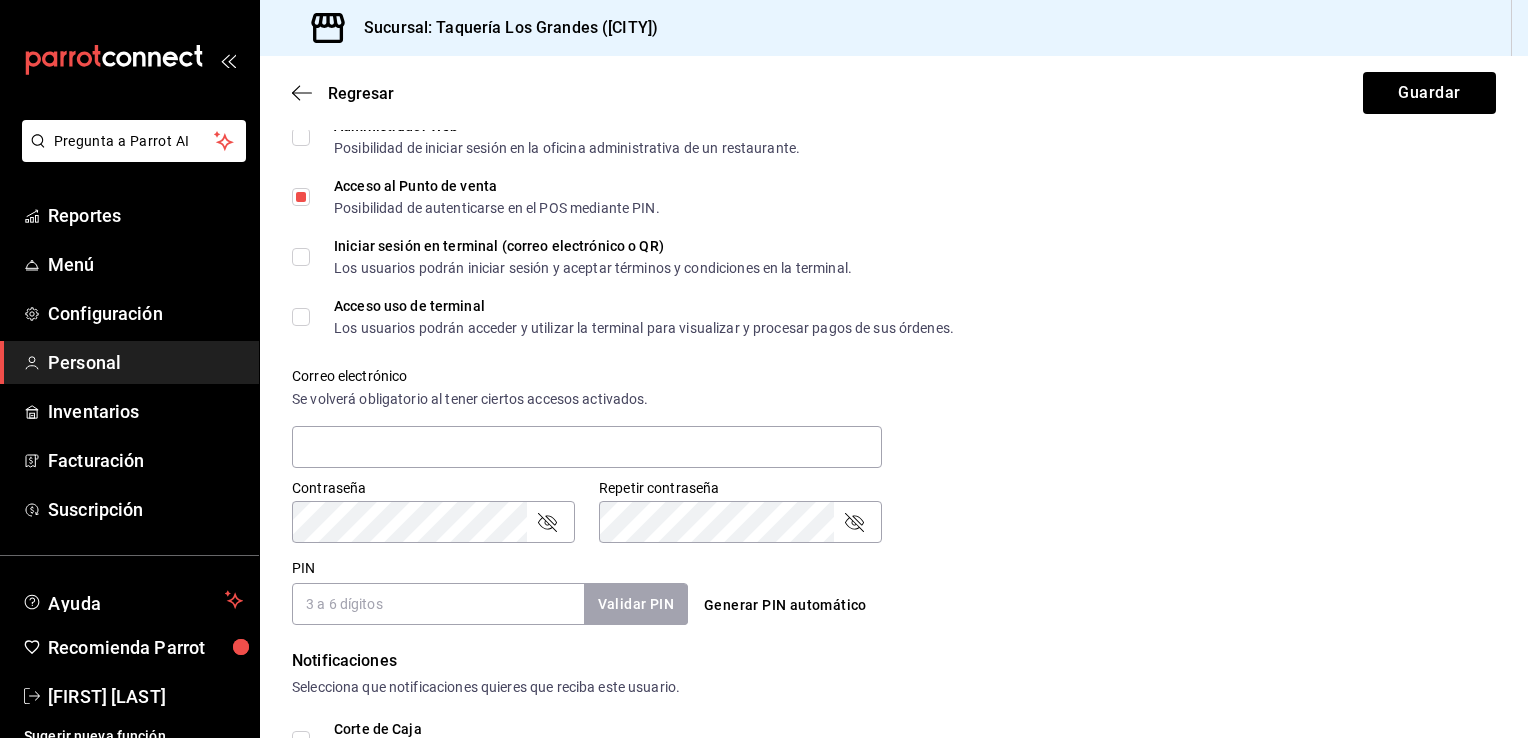 scroll, scrollTop: 533, scrollLeft: 0, axis: vertical 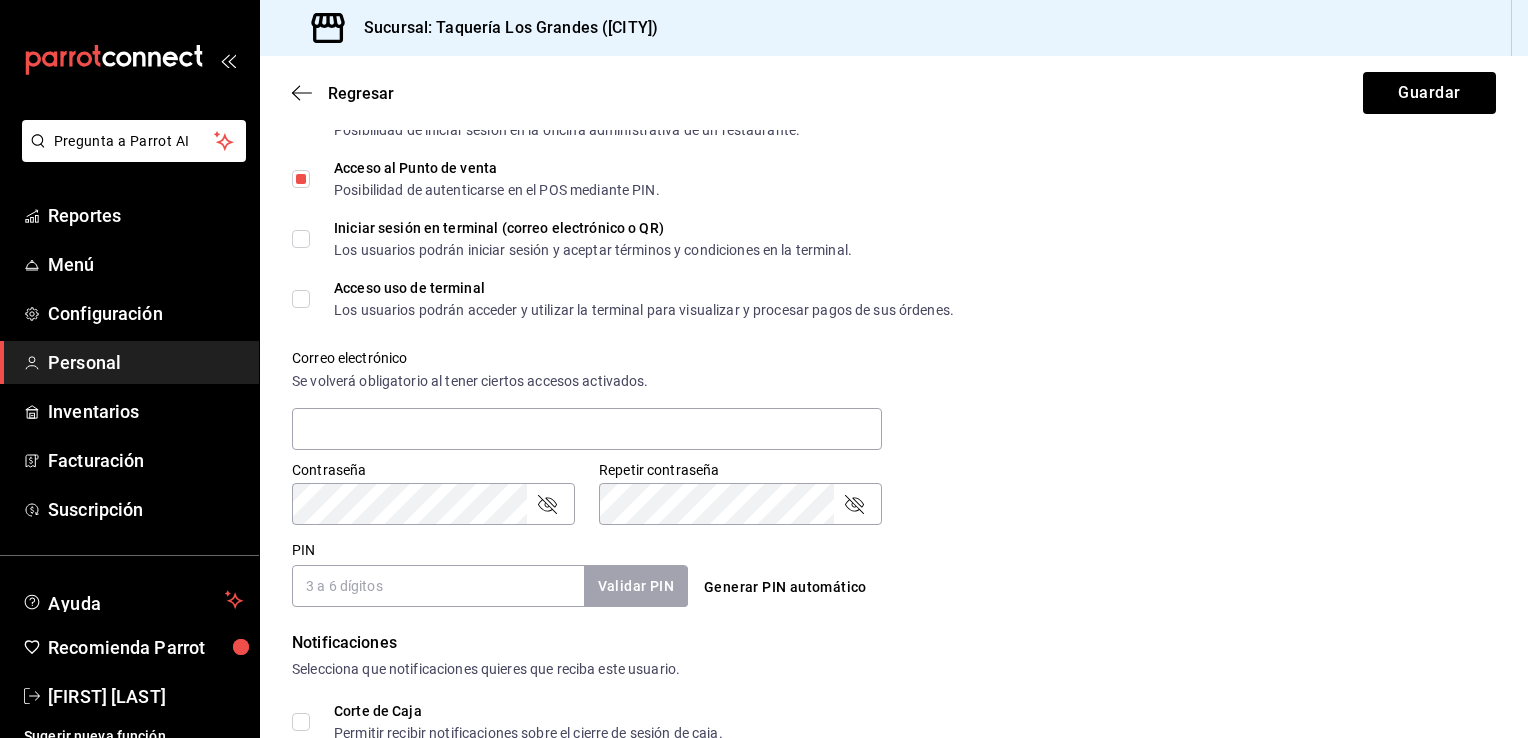 click on "PIN" at bounding box center [438, 586] 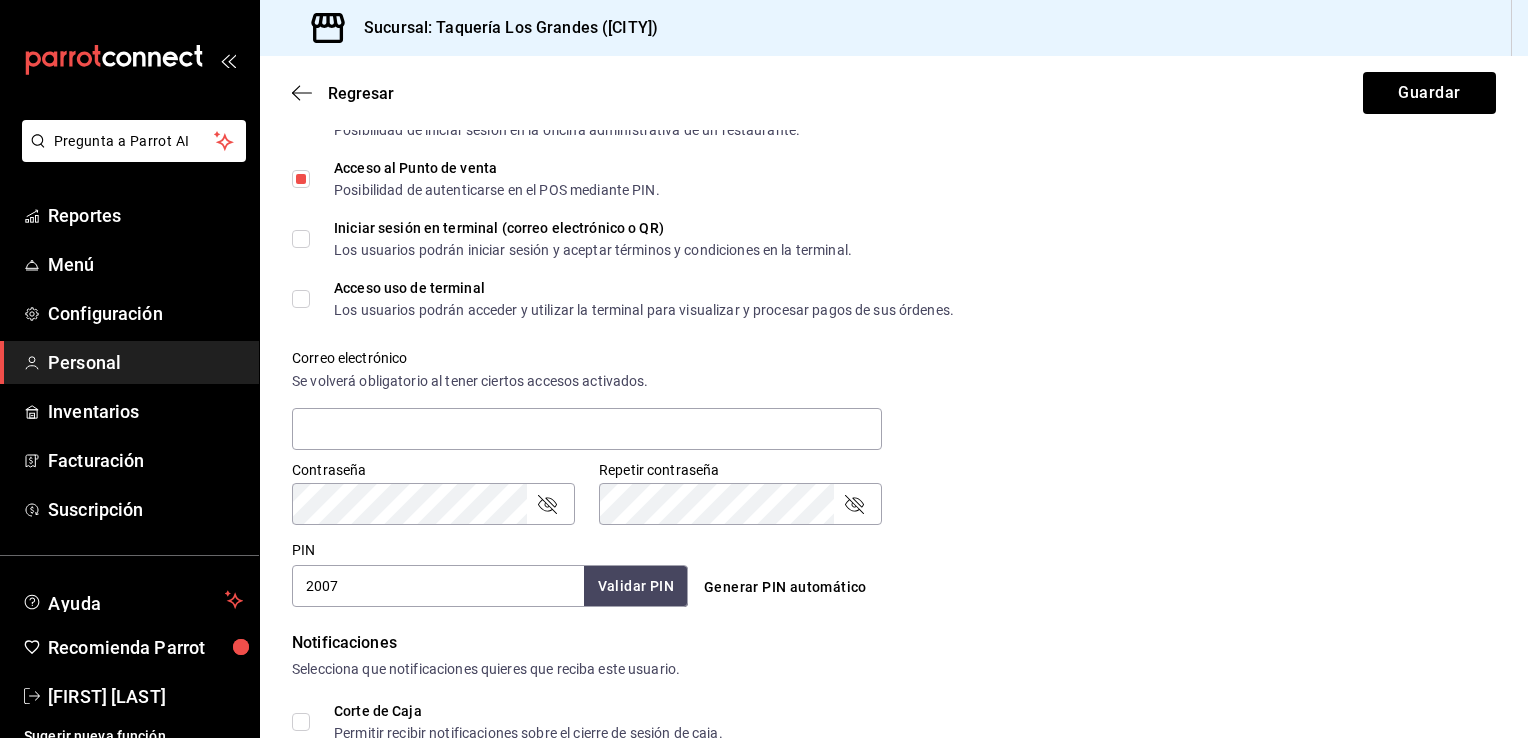 type on "2007" 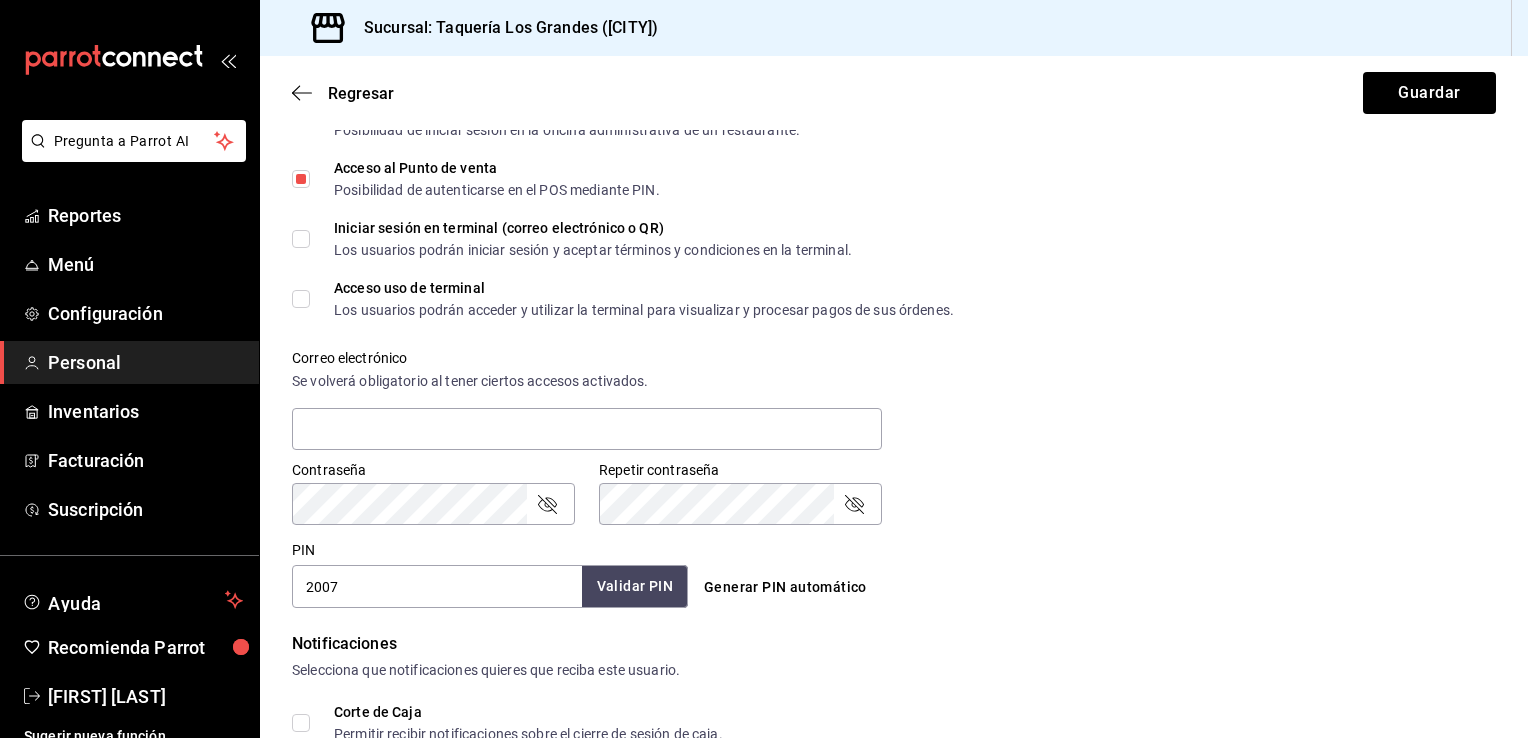 click on "Validar PIN" at bounding box center (635, 586) 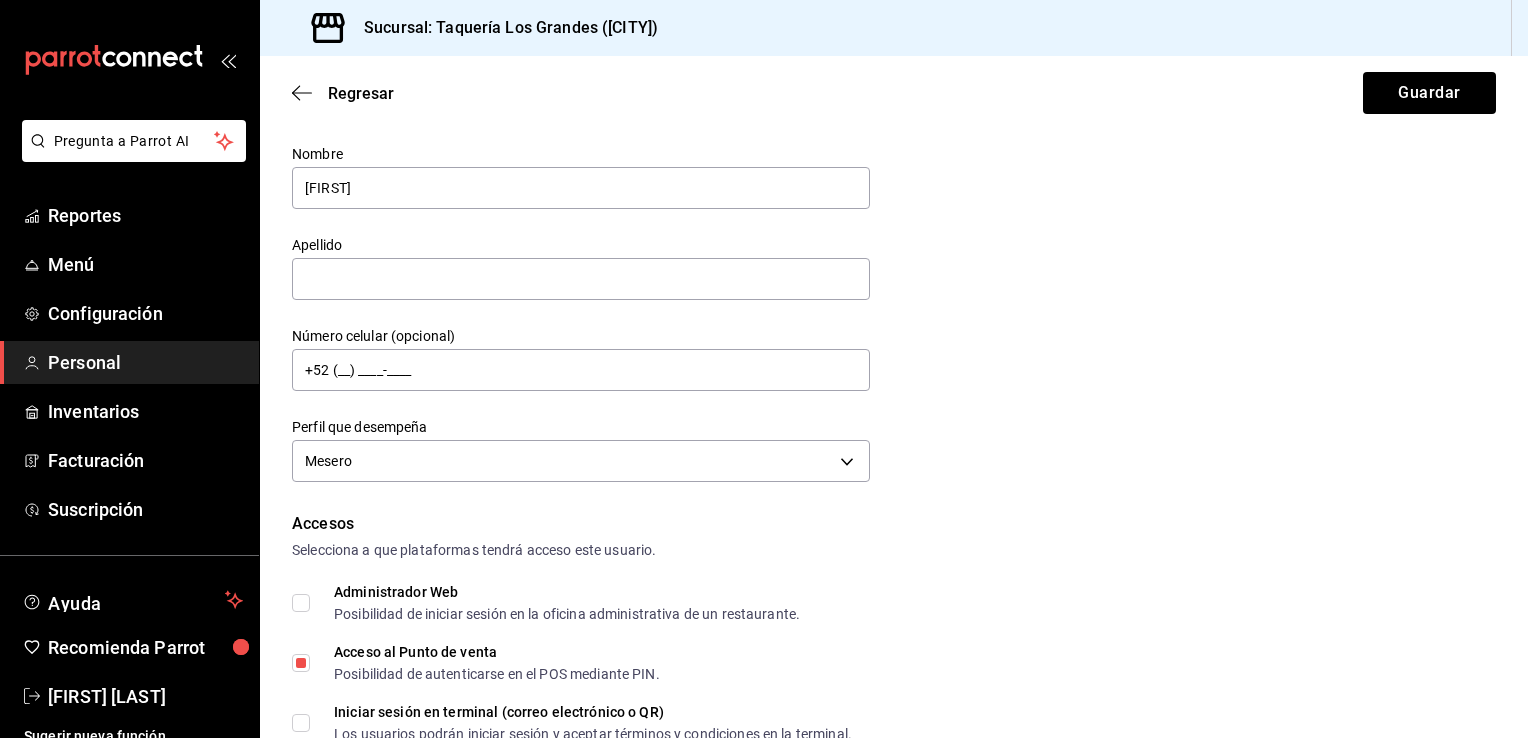 scroll, scrollTop: 0, scrollLeft: 0, axis: both 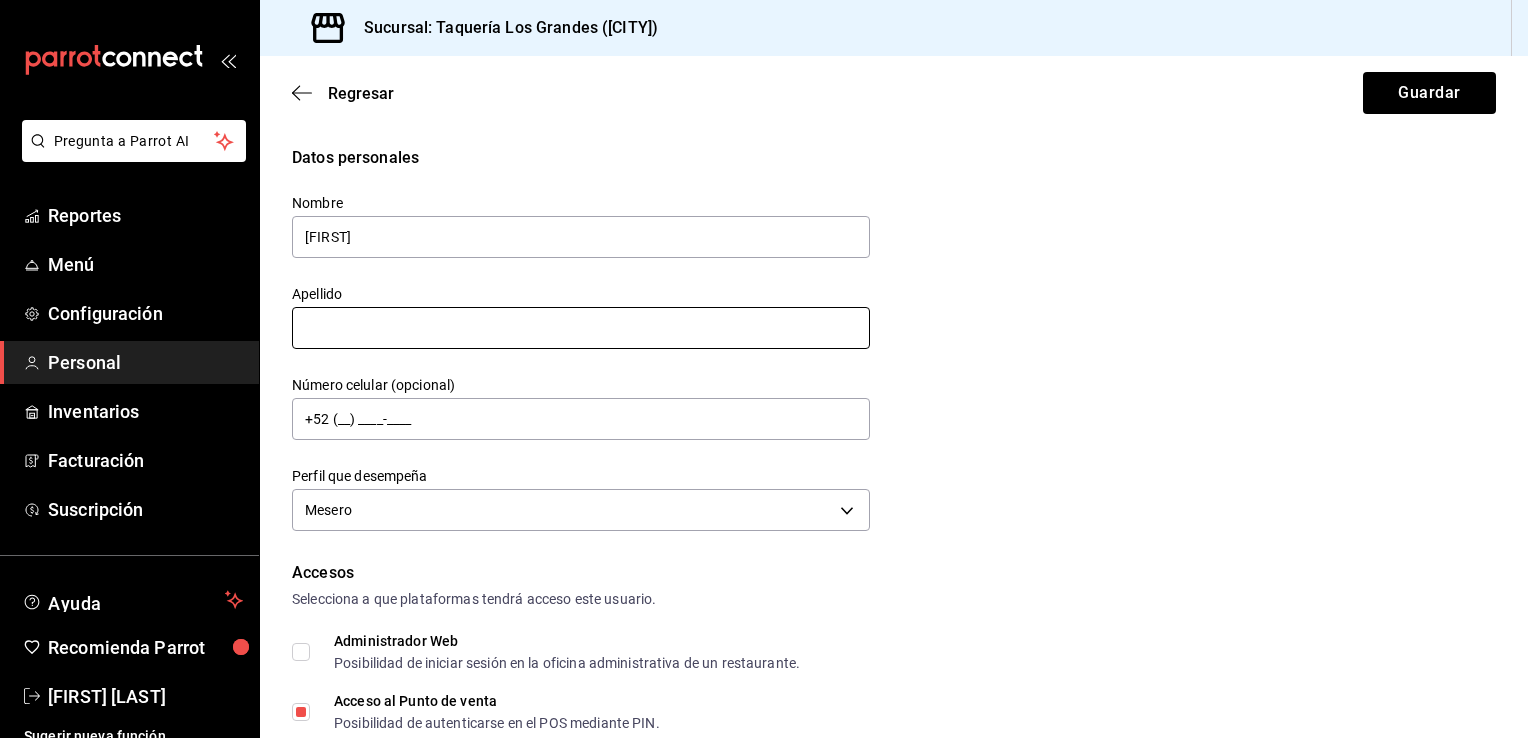 click at bounding box center (581, 328) 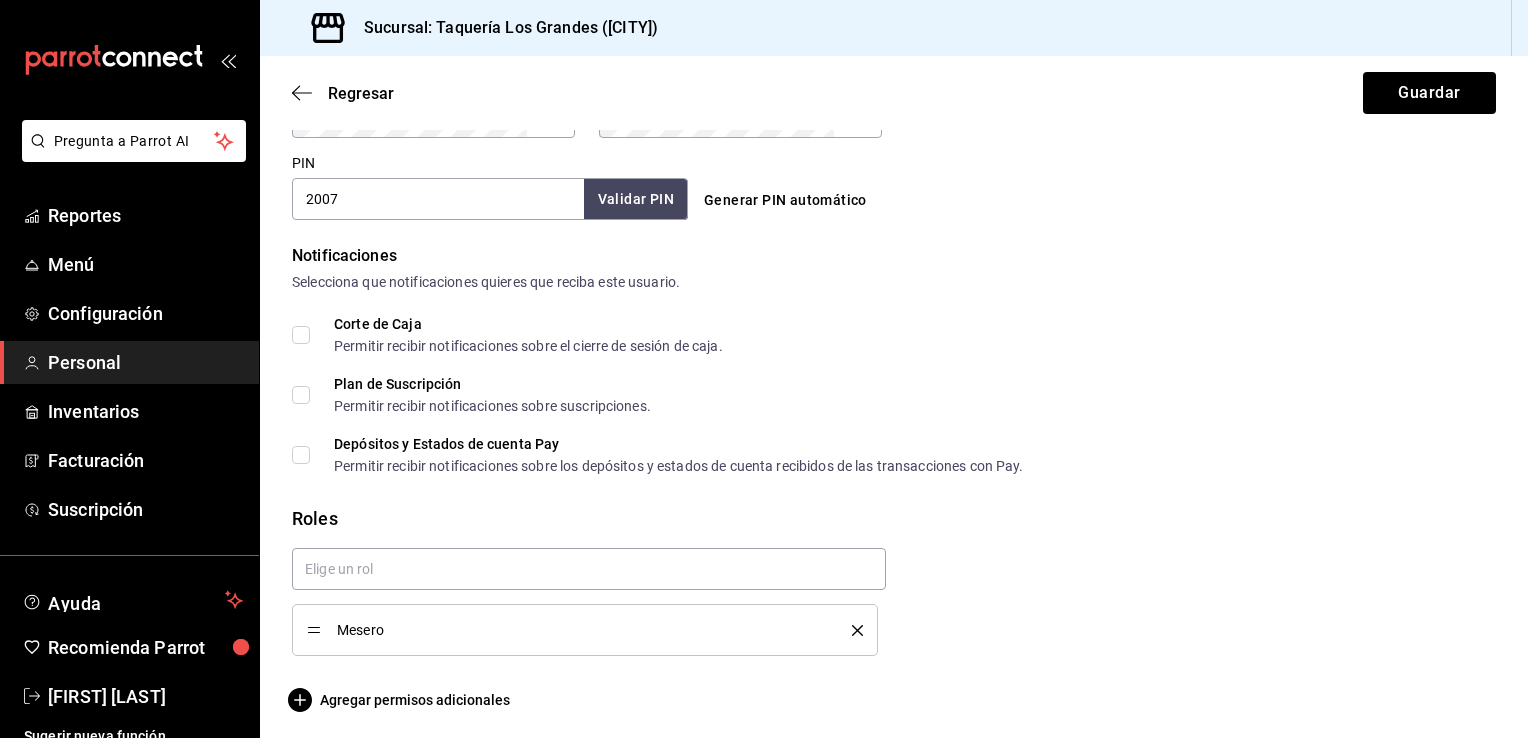 scroll, scrollTop: 925, scrollLeft: 0, axis: vertical 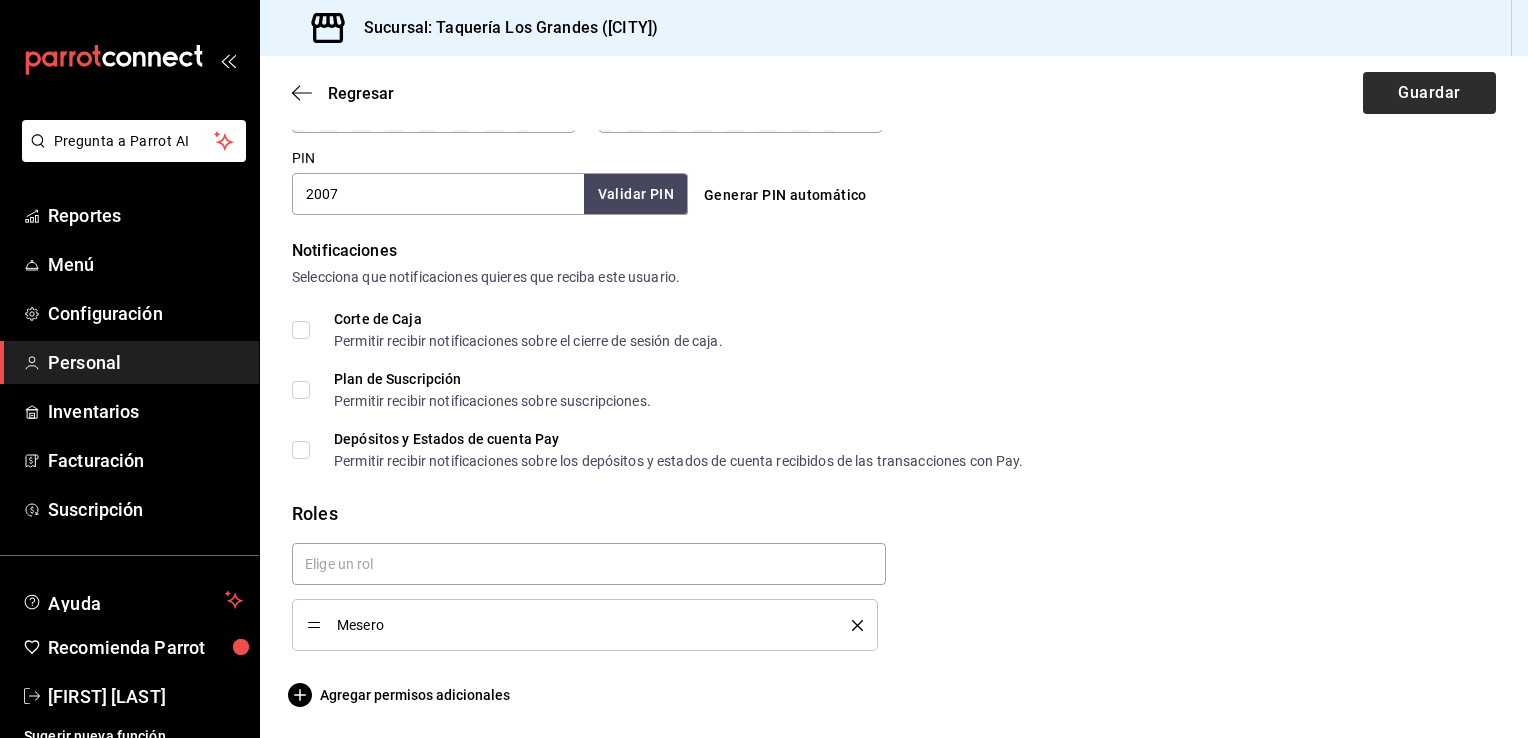 type on "[LAST]" 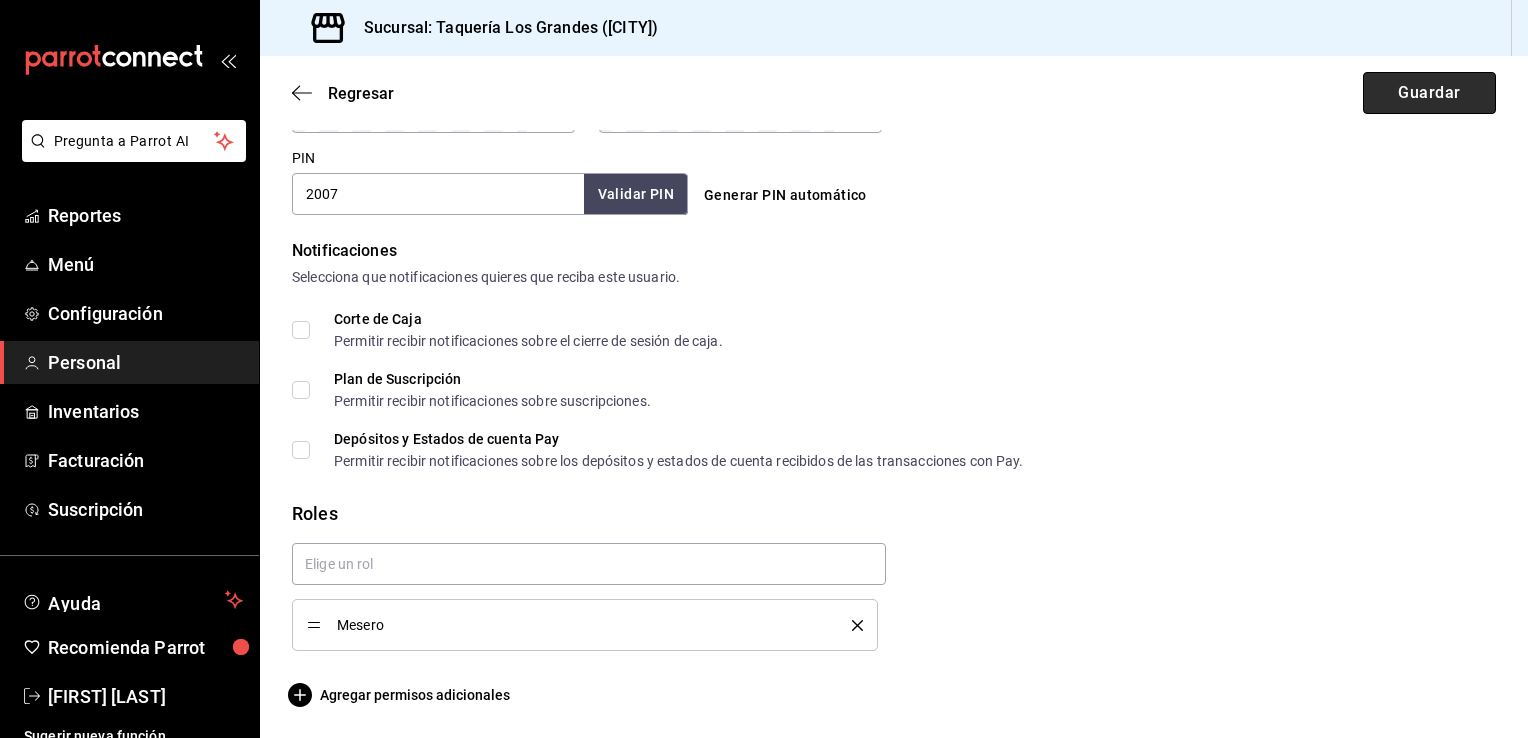 click on "Guardar" at bounding box center (1429, 93) 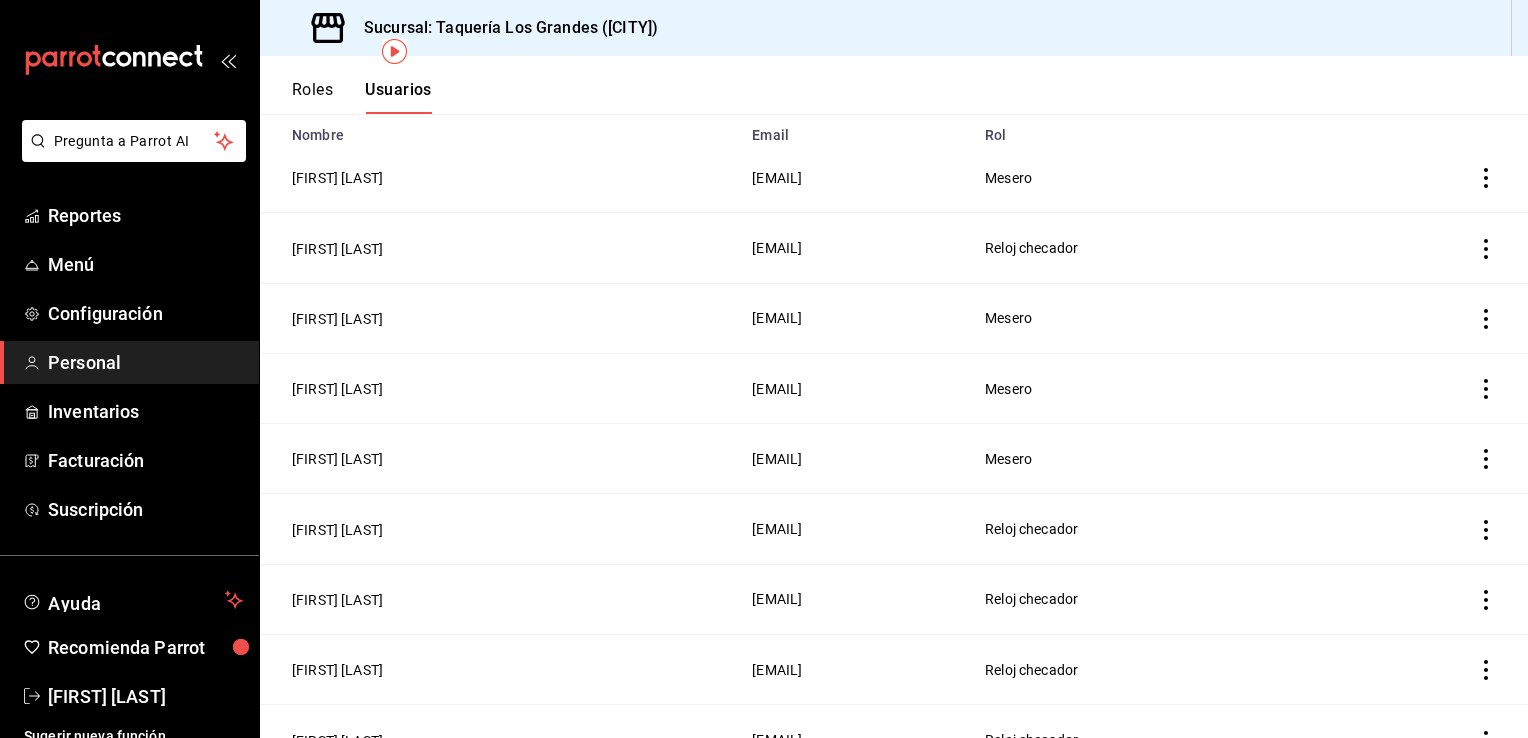 scroll, scrollTop: 0, scrollLeft: 0, axis: both 